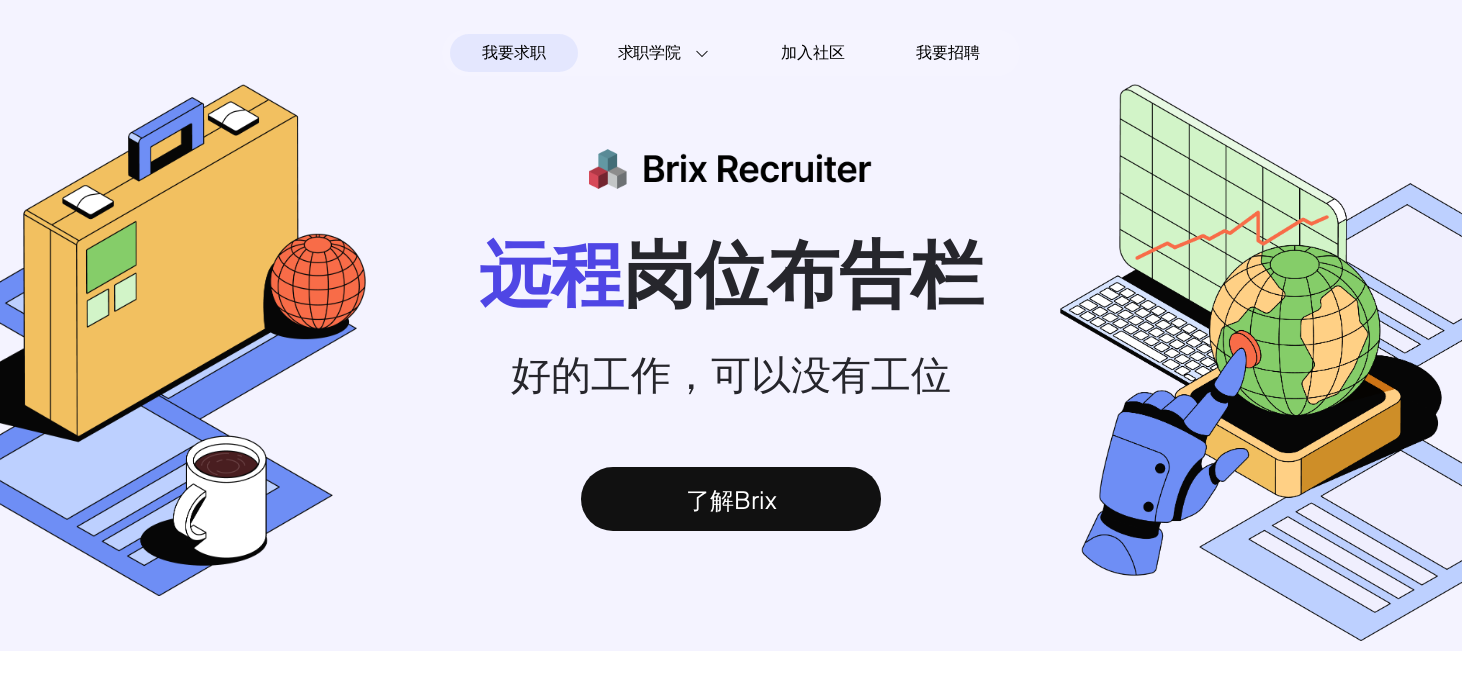scroll, scrollTop: 0, scrollLeft: 0, axis: both 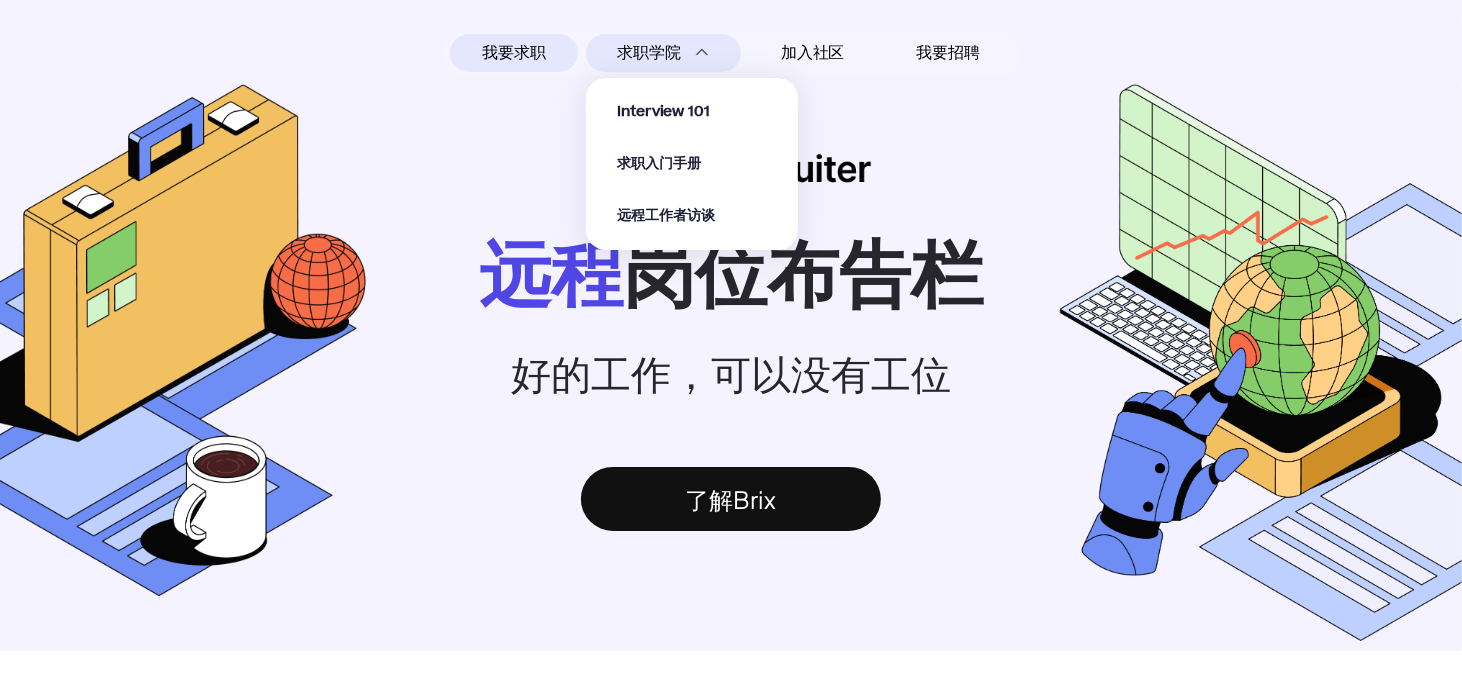 click on "Interview 101 求职入门手册 远程工作者访谈" at bounding box center [692, 154] 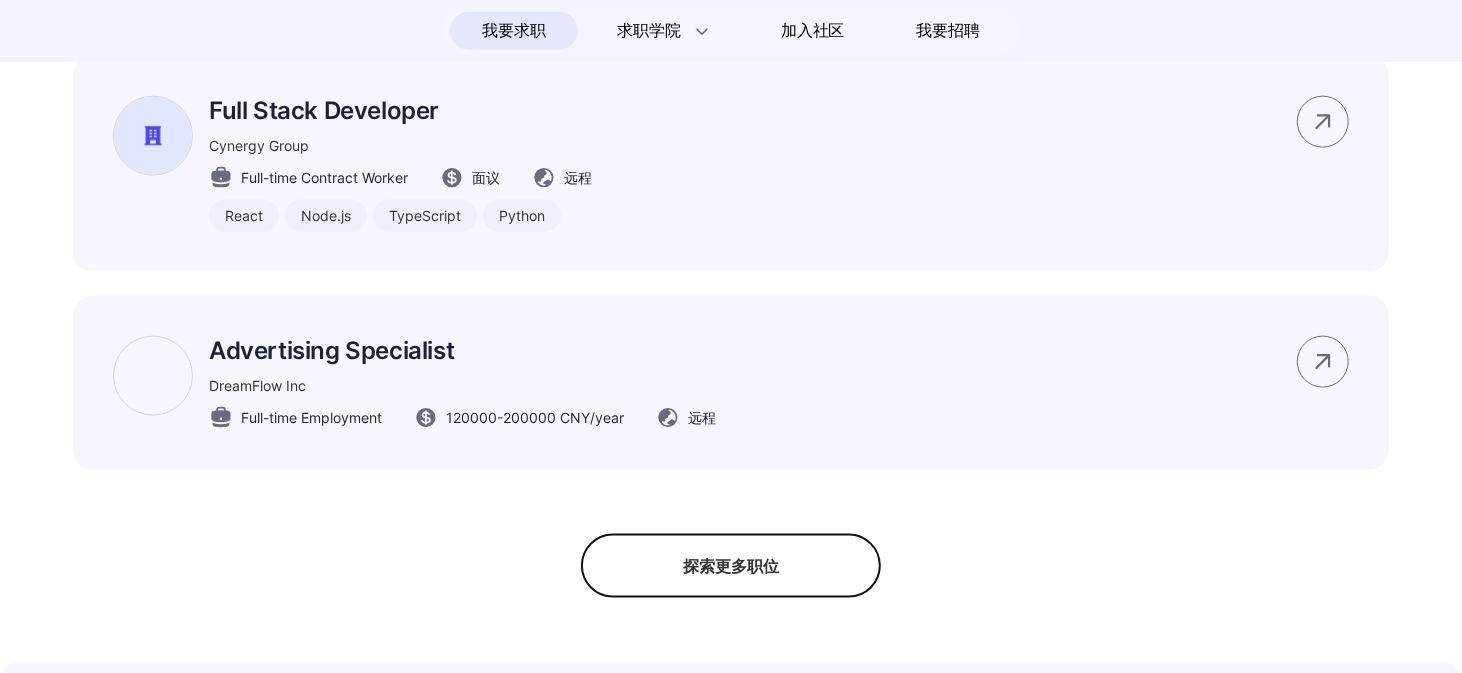 scroll, scrollTop: 1733, scrollLeft: 0, axis: vertical 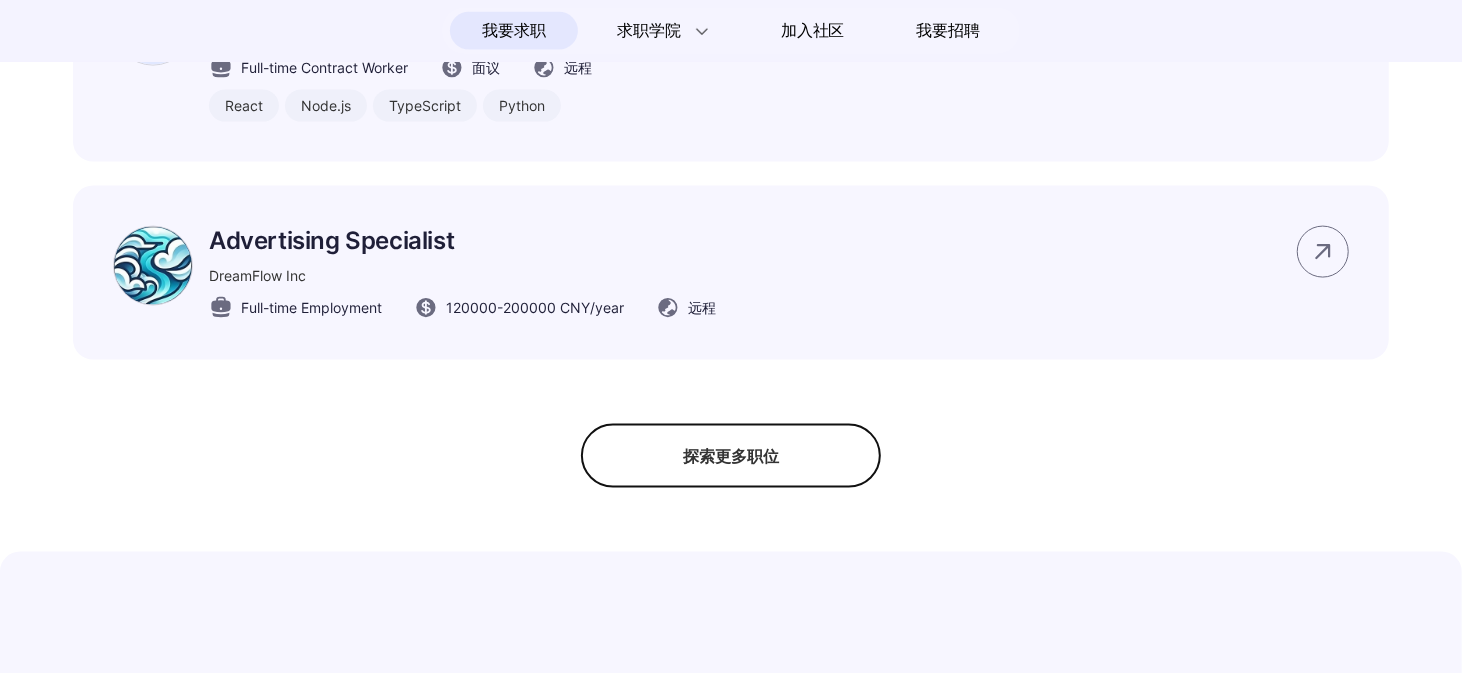 click on "探索更多职位" at bounding box center [731, 456] 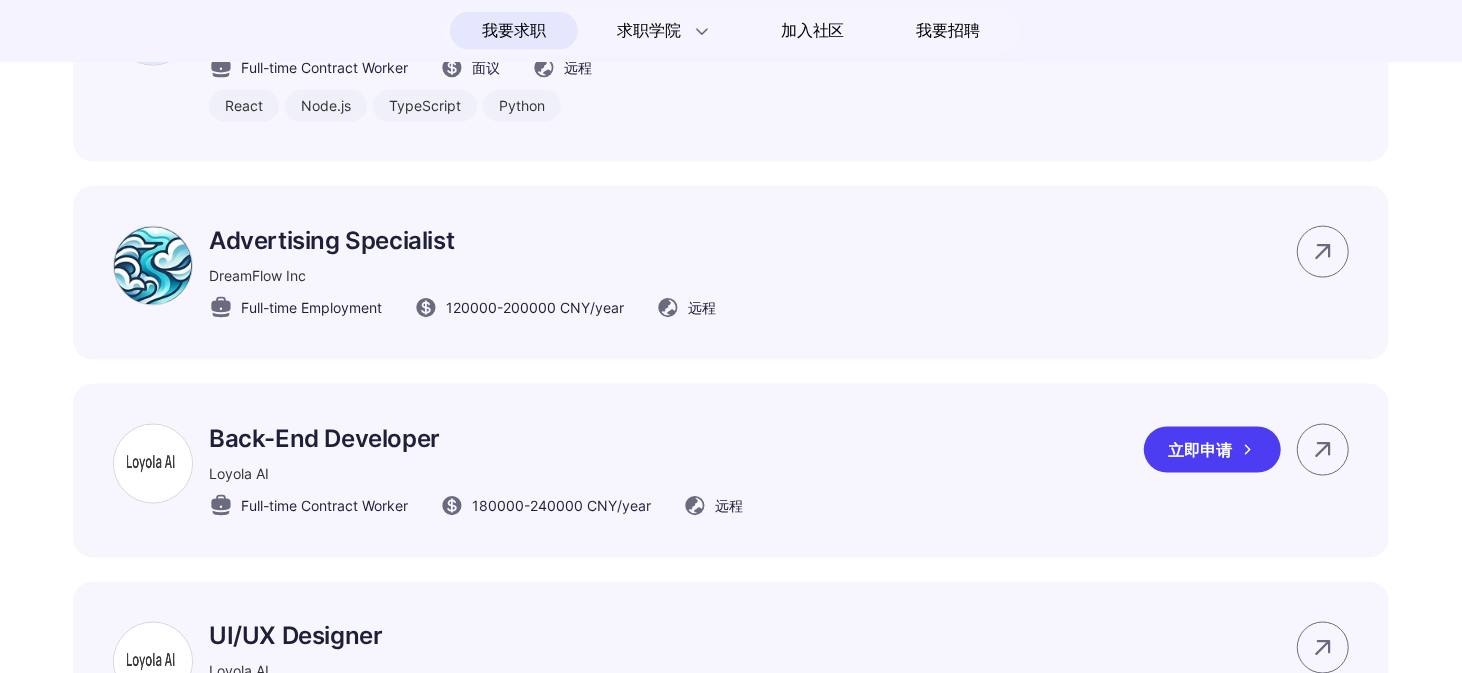 scroll, scrollTop: 2000, scrollLeft: 0, axis: vertical 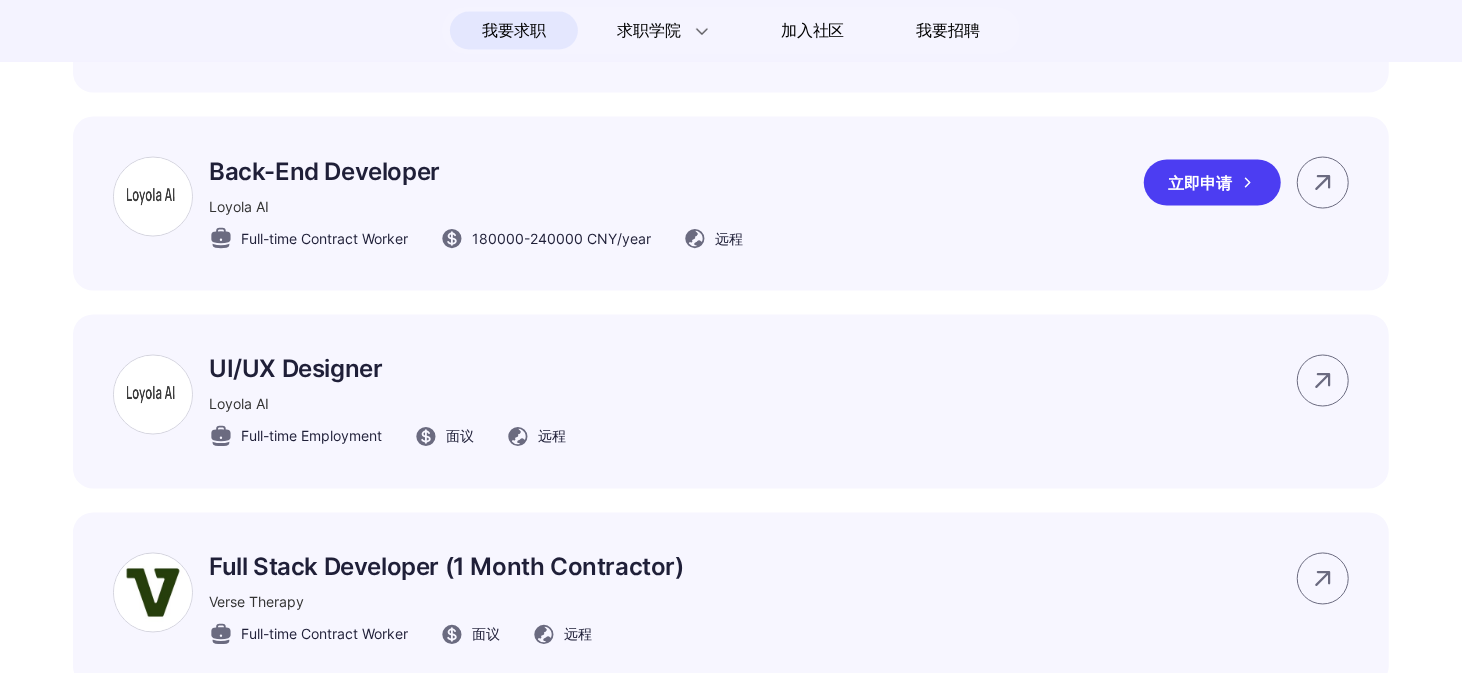 drag, startPoint x: 353, startPoint y: 196, endPoint x: 317, endPoint y: 208, distance: 37.94733 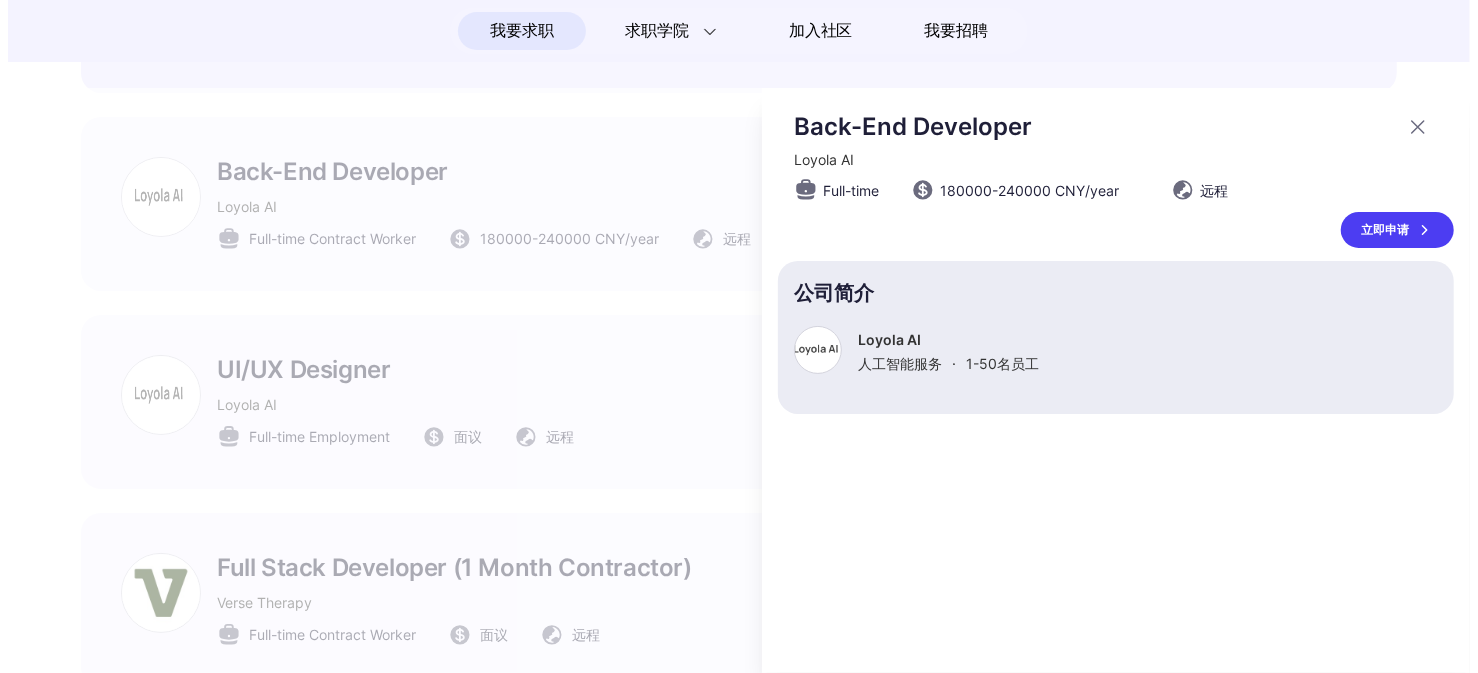 scroll, scrollTop: 0, scrollLeft: 0, axis: both 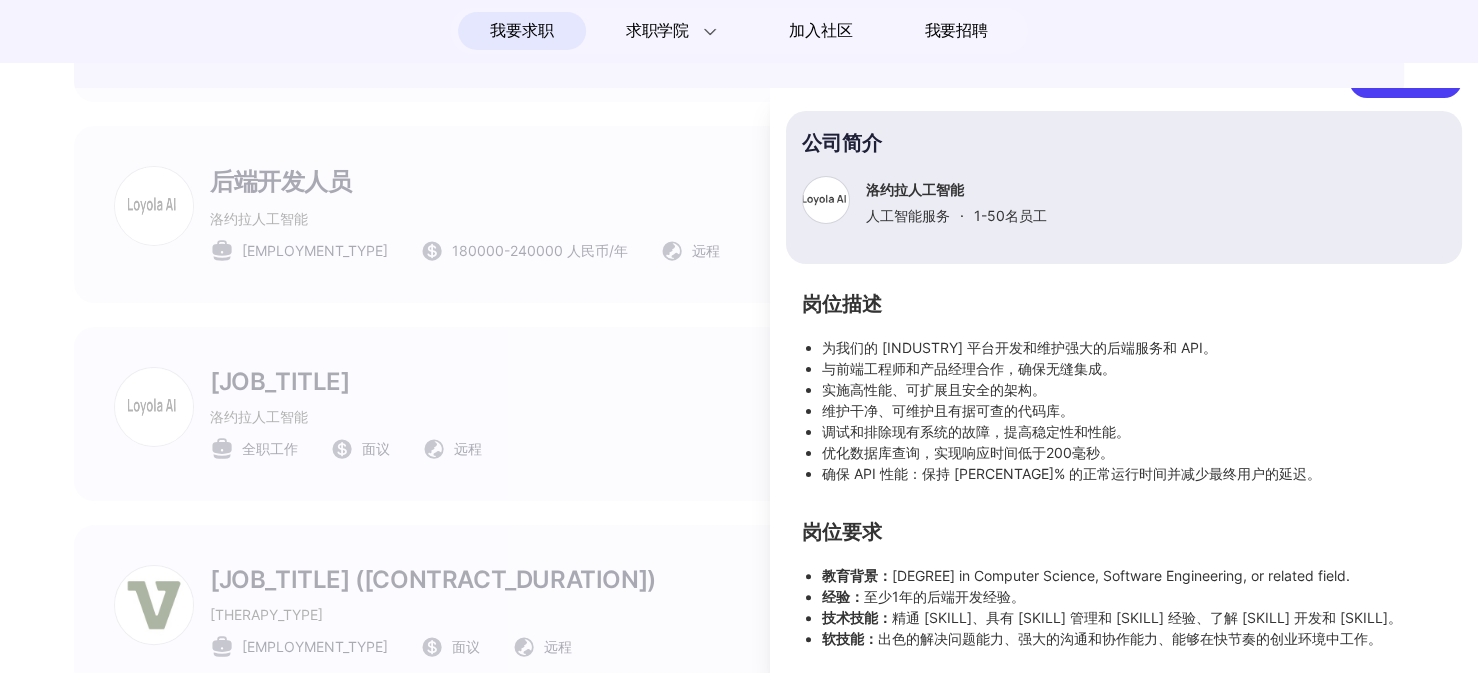 drag, startPoint x: 1027, startPoint y: 391, endPoint x: 1059, endPoint y: 362, distance: 43.185646 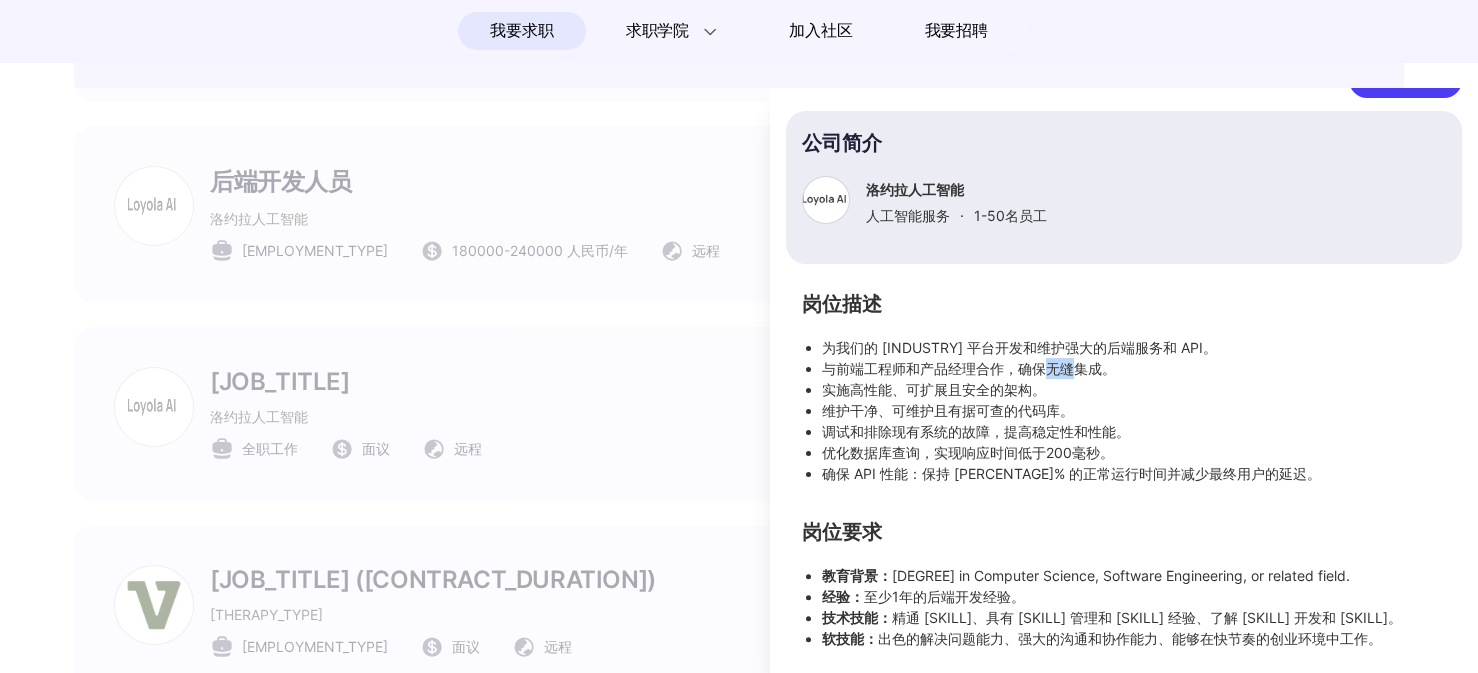click on "与前端工程师和产品经理合作，确保无缝集成。" at bounding box center (969, 368) 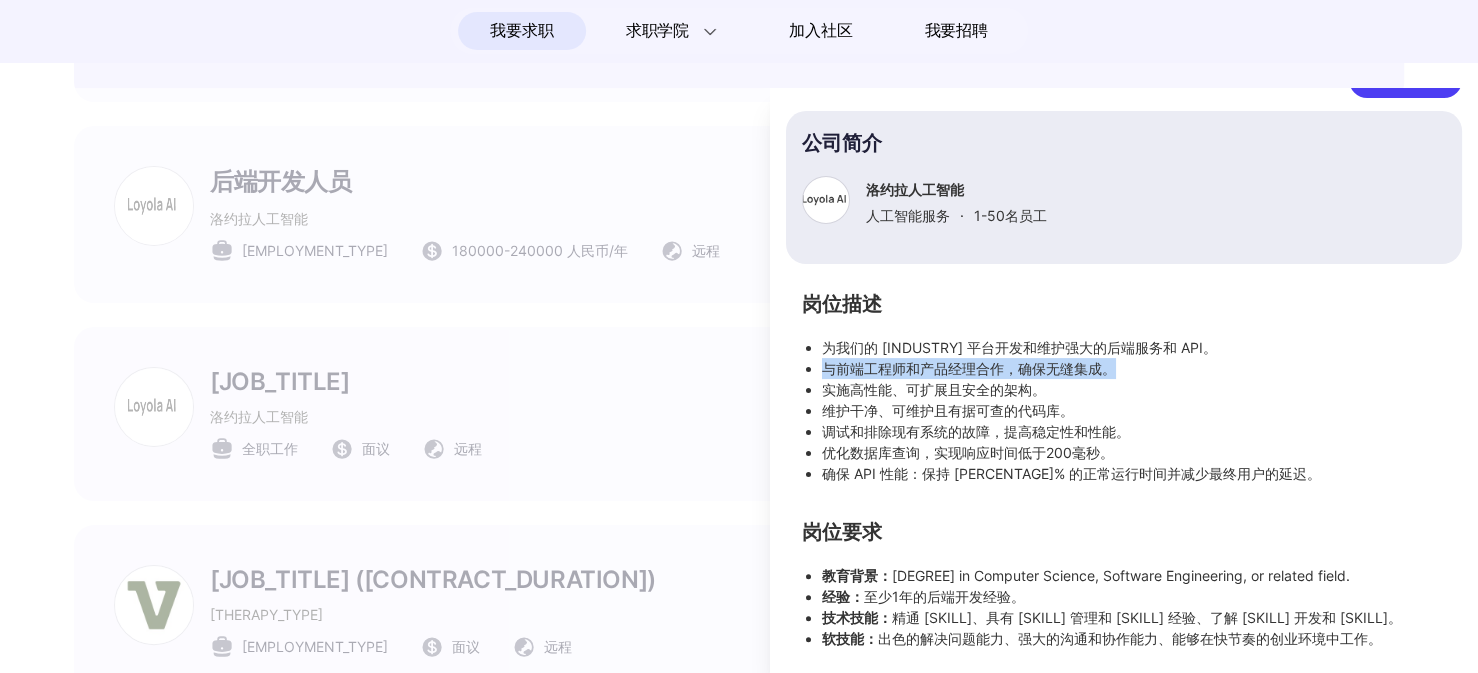 click on "与前端工程师和产品经理合作，确保无缝集成。" at bounding box center (969, 368) 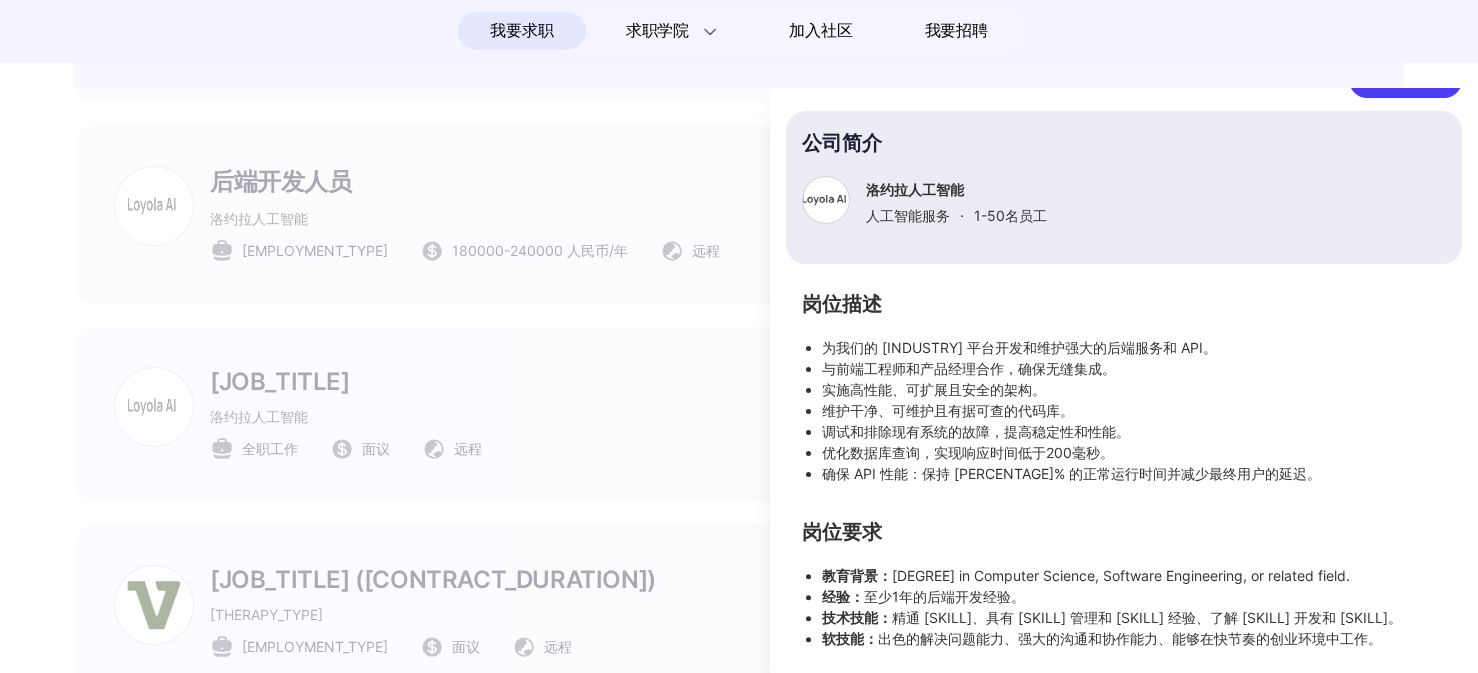 click on "维护干净、可维护且有据可查的代码库。" at bounding box center [948, 410] 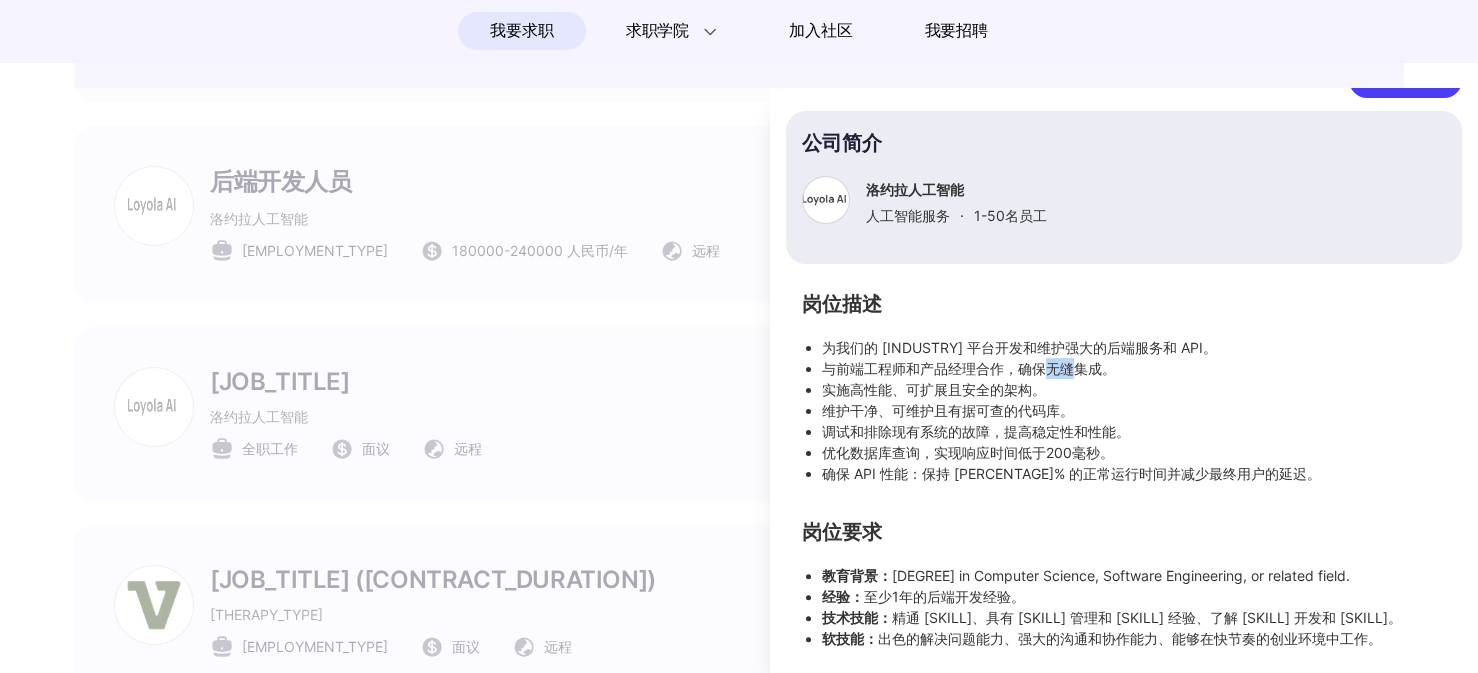 click on "与前端工程师和产品经理合作，确保无缝集成。" at bounding box center (969, 368) 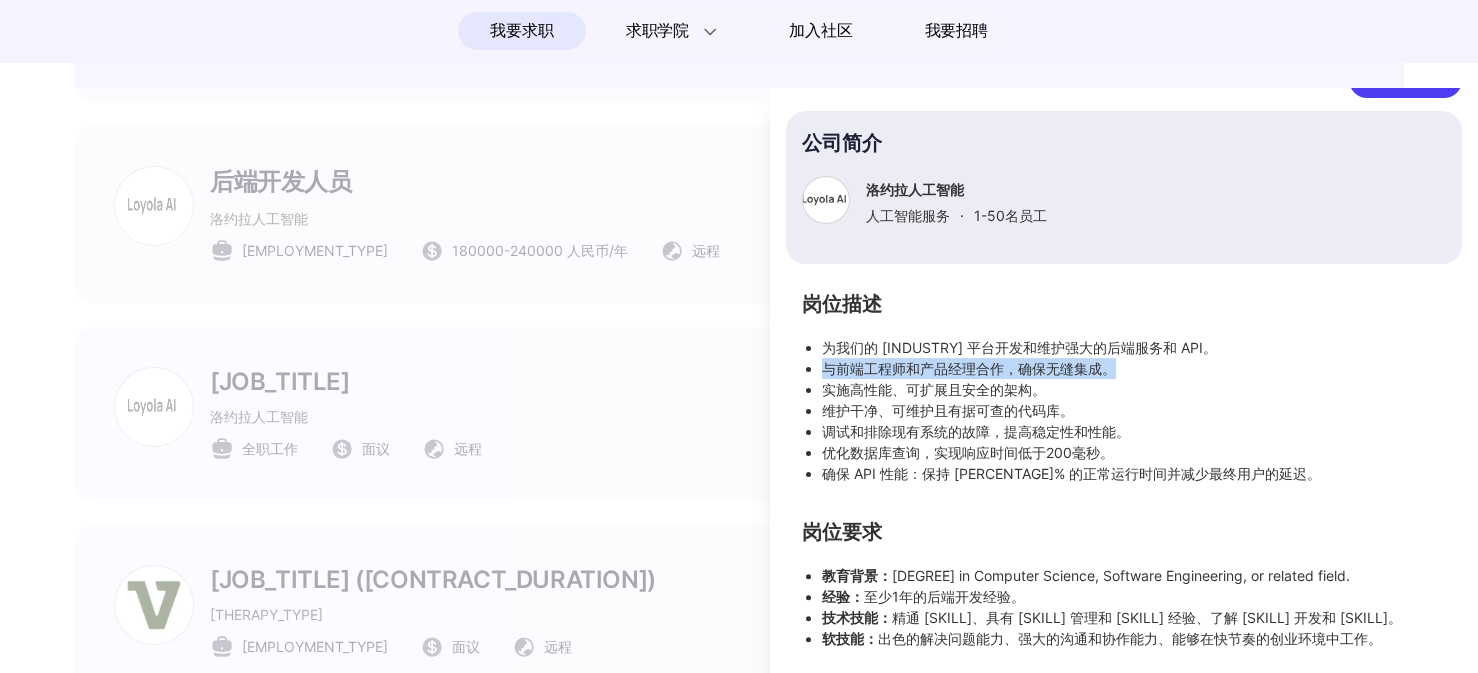 click on "与前端工程师和产品经理合作，确保无缝集成。" at bounding box center [969, 368] 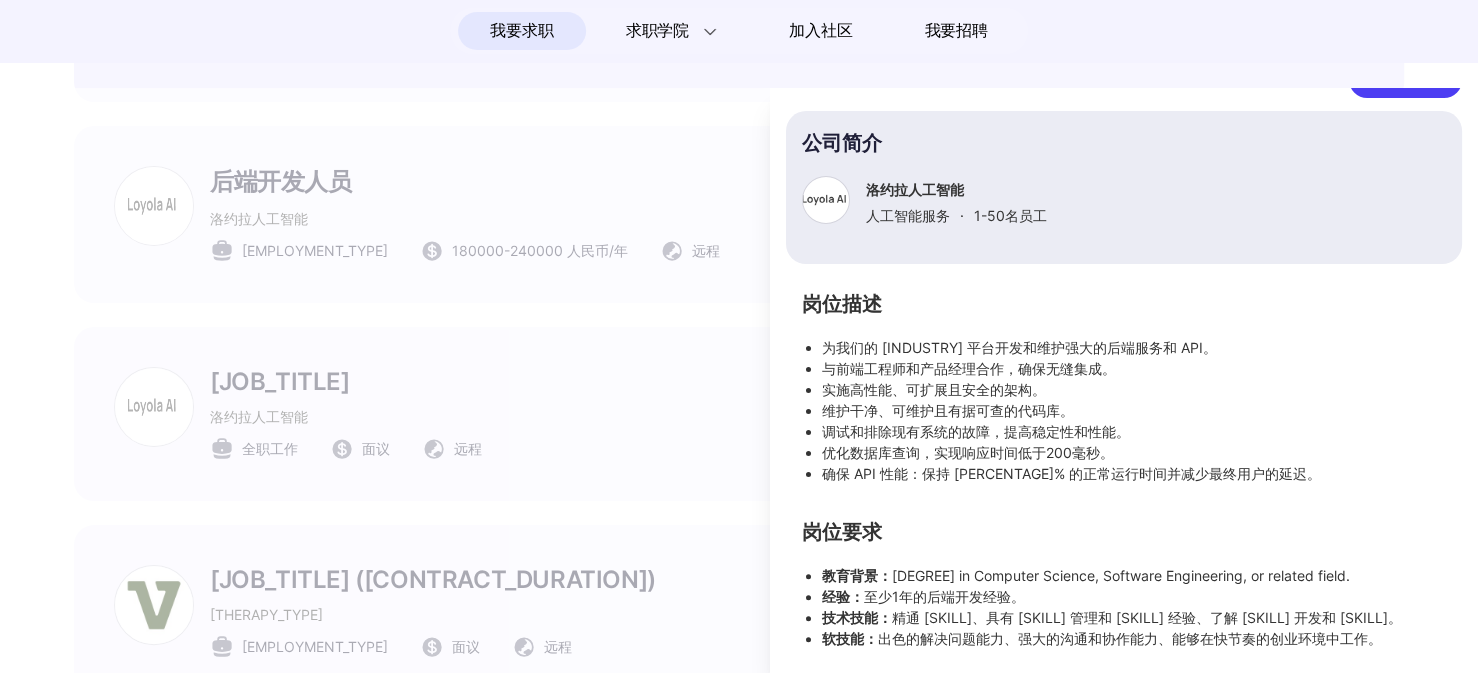 click on "实施高性能、可扩展且安全的架构。" at bounding box center [1134, 389] 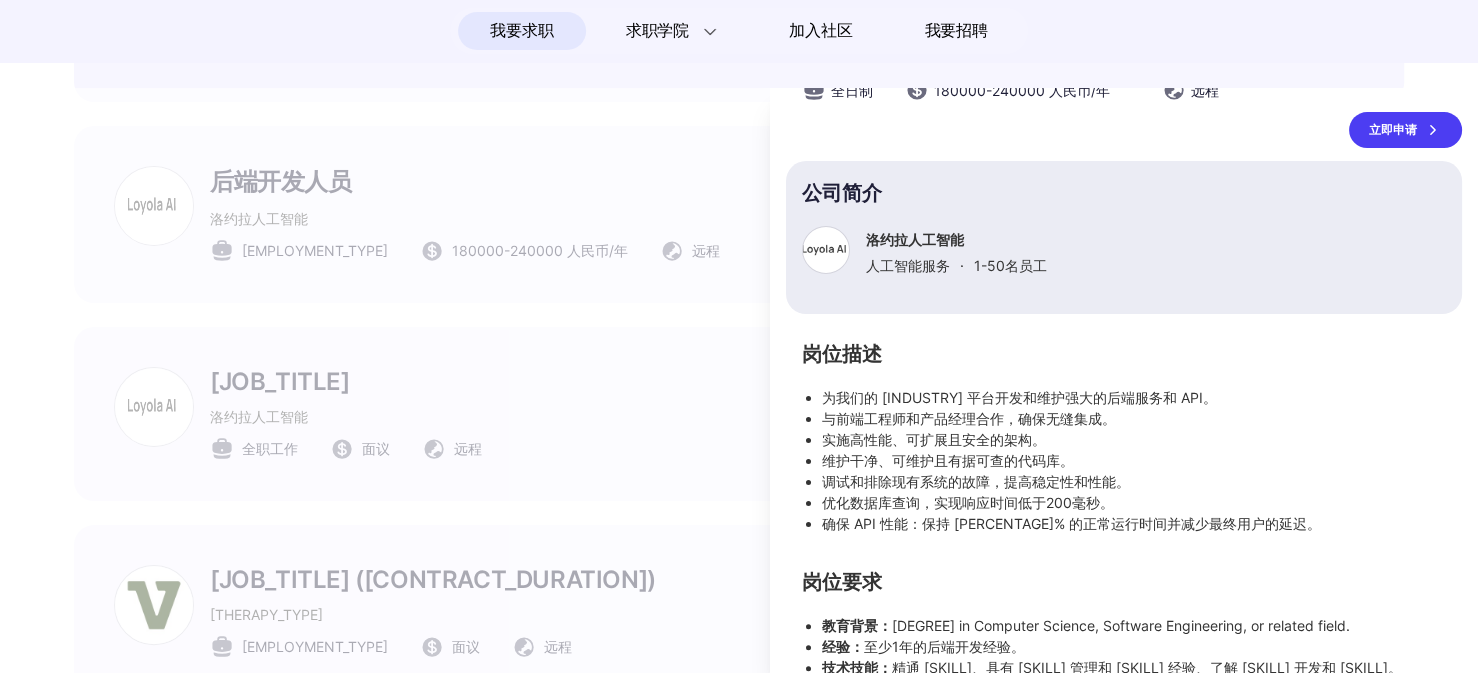 scroll, scrollTop: 159, scrollLeft: 0, axis: vertical 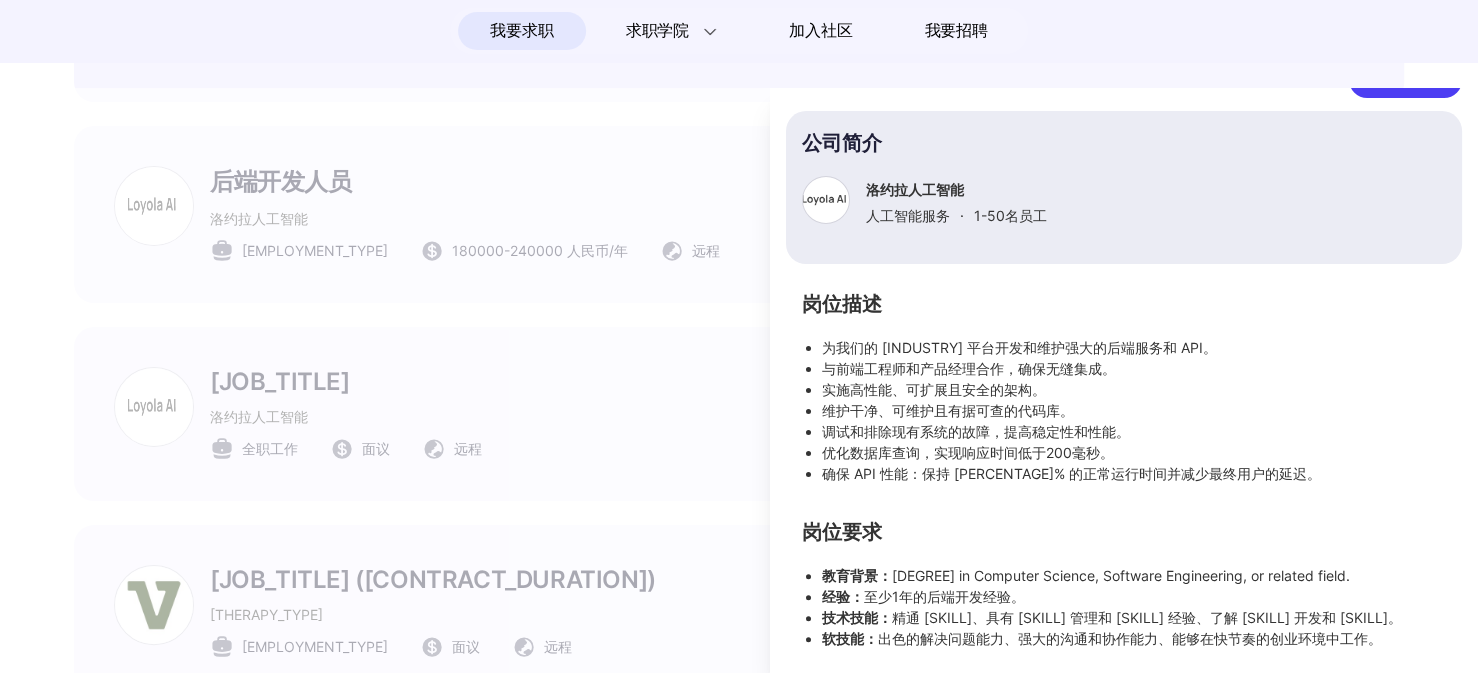 click at bounding box center (739, 380) 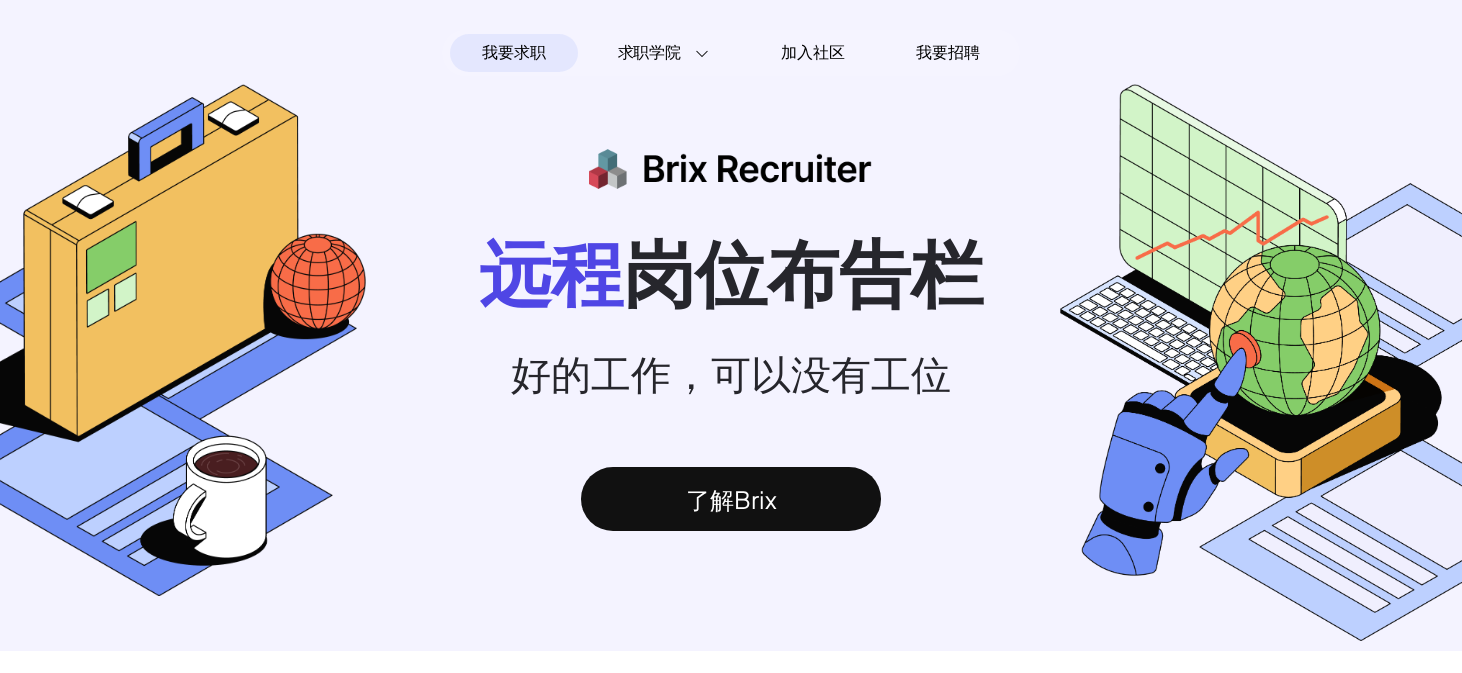 scroll, scrollTop: 0, scrollLeft: 0, axis: both 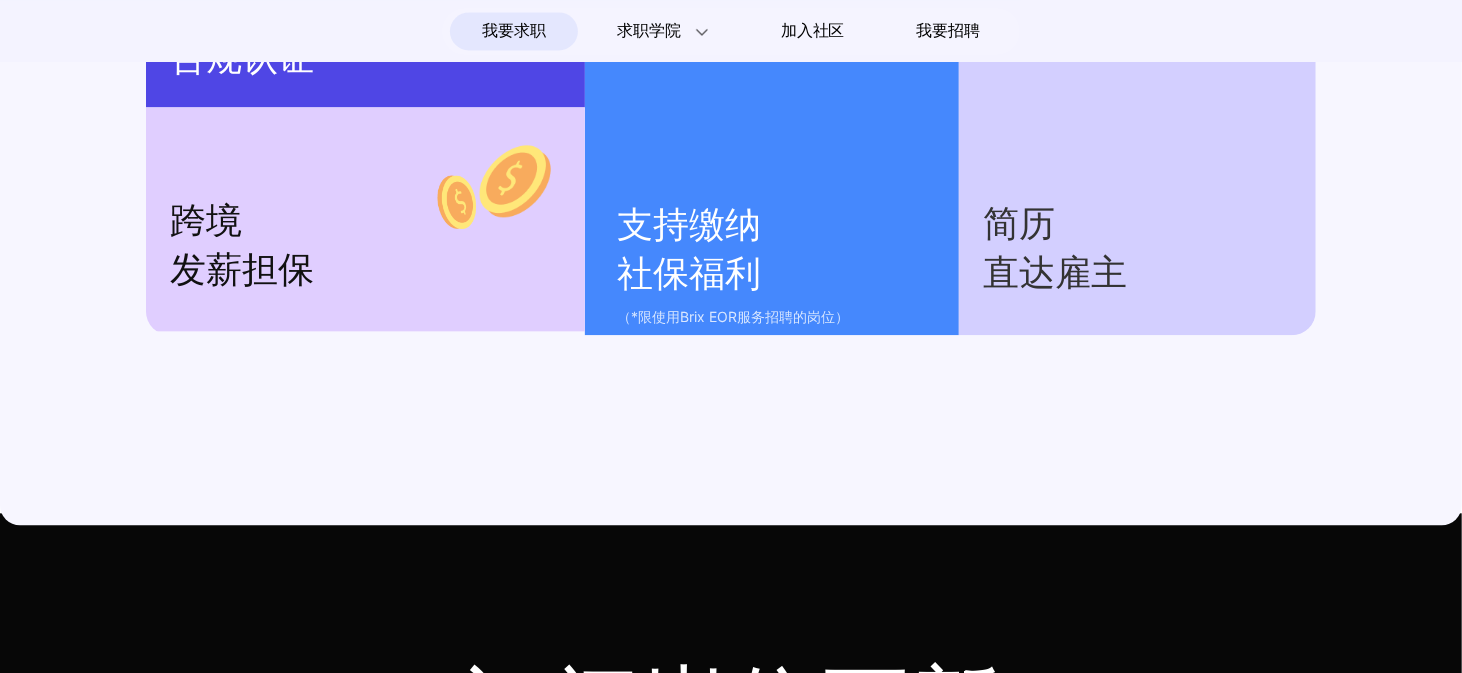 click on "支持缴纳 社保福利" at bounding box center [778, 250] 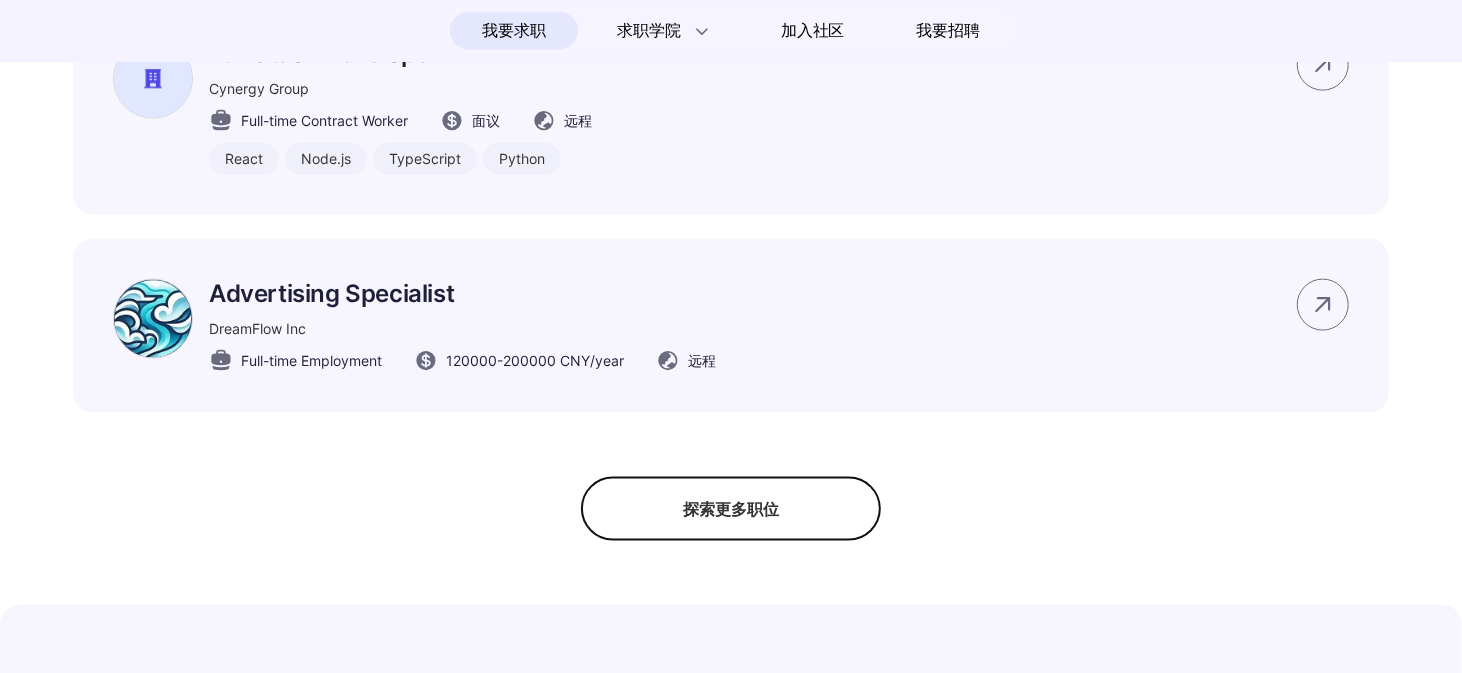 scroll, scrollTop: 1785, scrollLeft: 0, axis: vertical 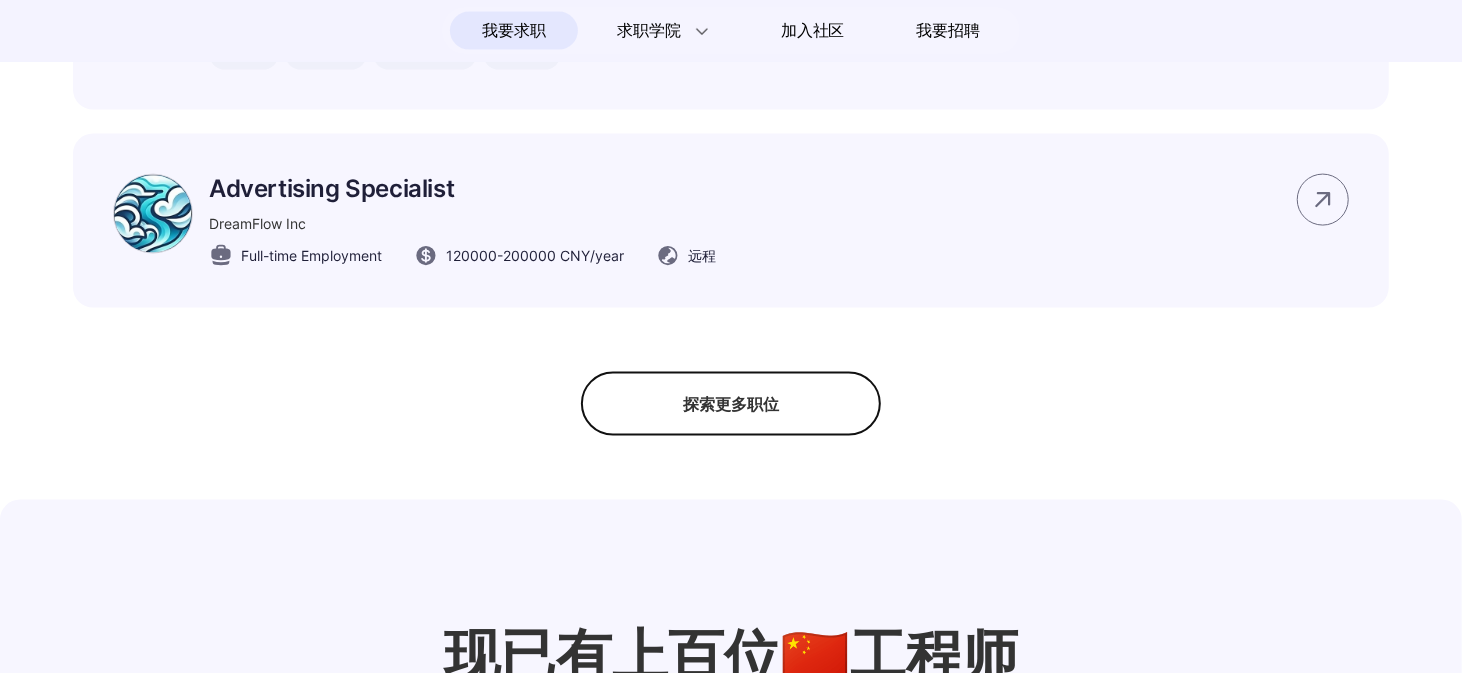 click on "探索更多职位" at bounding box center (731, 404) 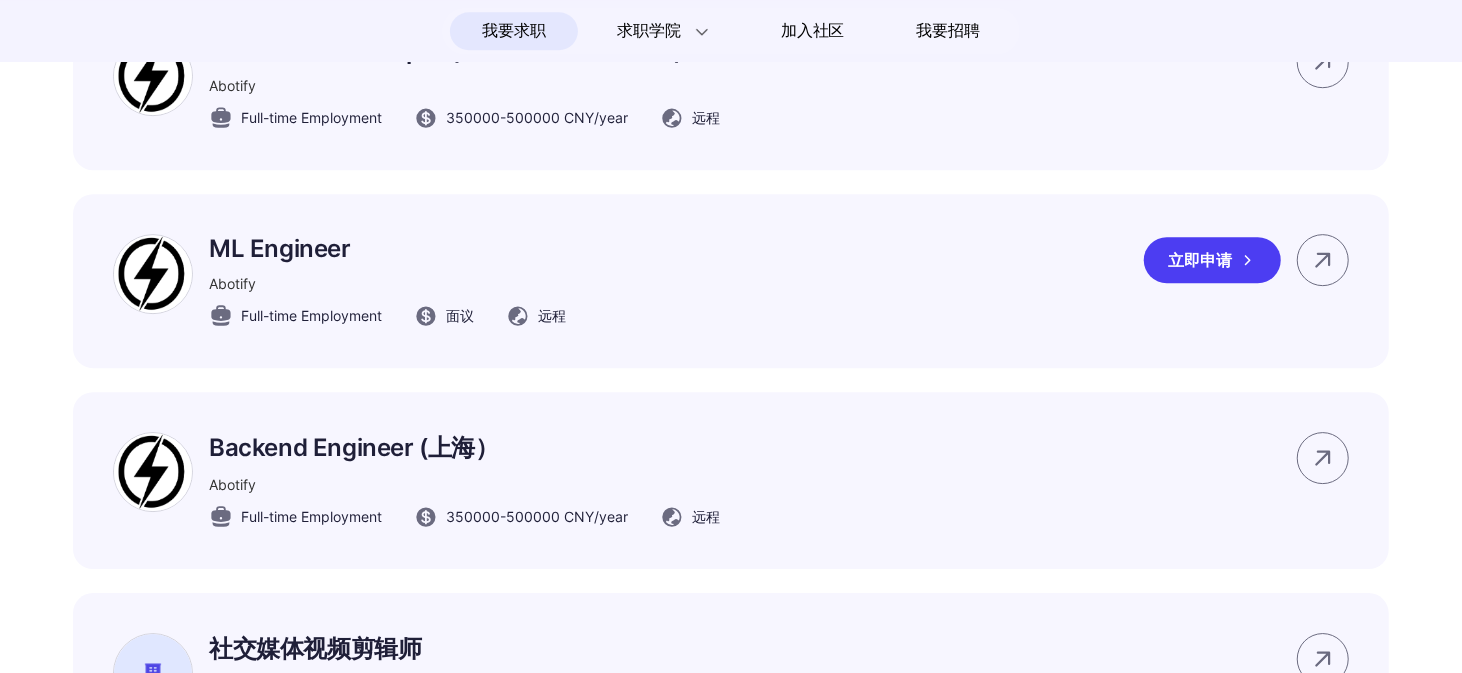 scroll, scrollTop: 3785, scrollLeft: 0, axis: vertical 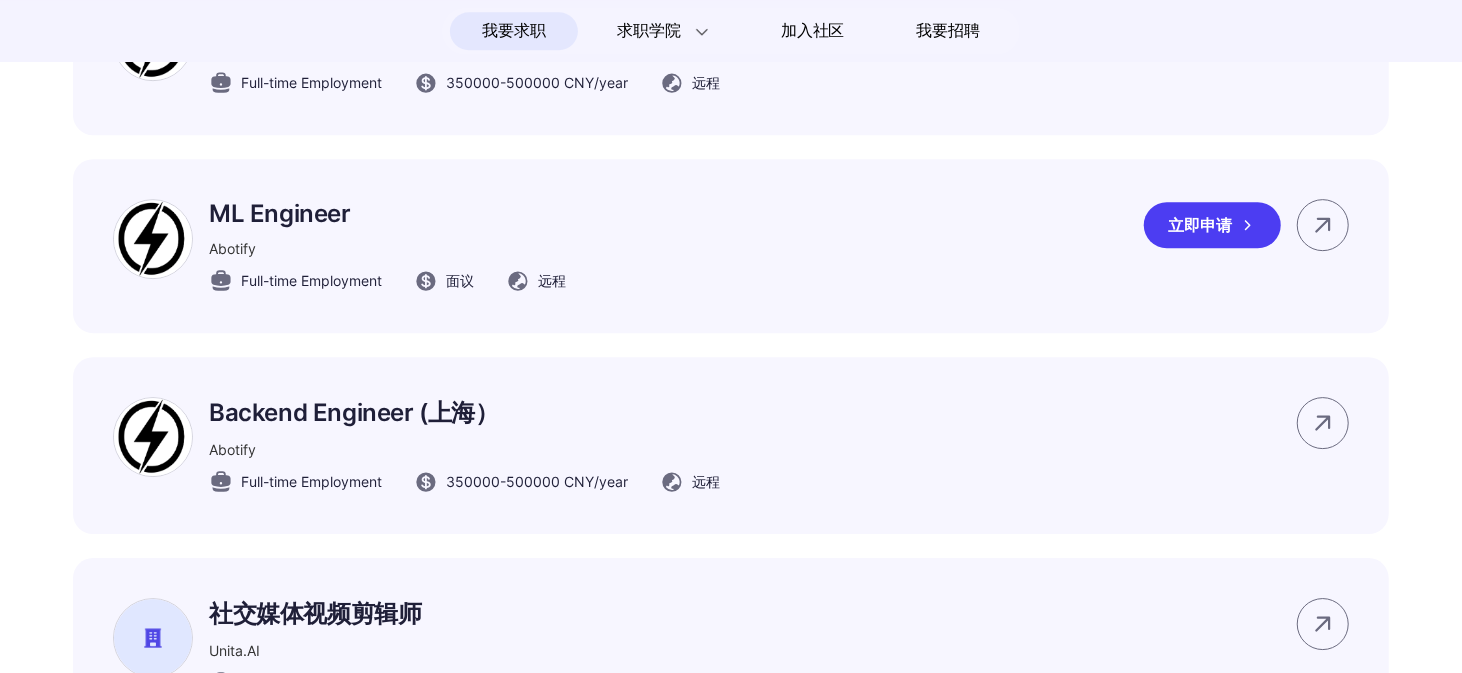 click on "ML Engineer Abotify Full-time Employment 面议 远程 立即申请" at bounding box center (731, 246) 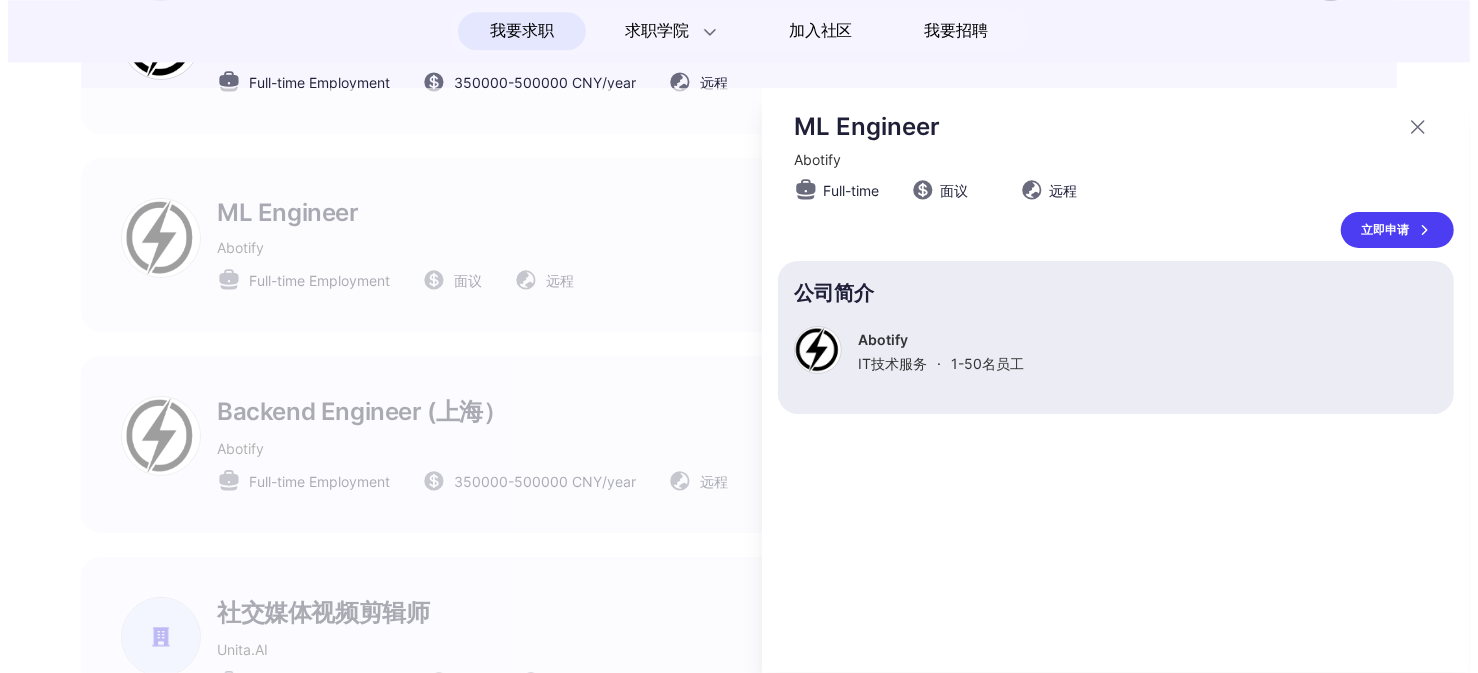 scroll, scrollTop: 0, scrollLeft: 0, axis: both 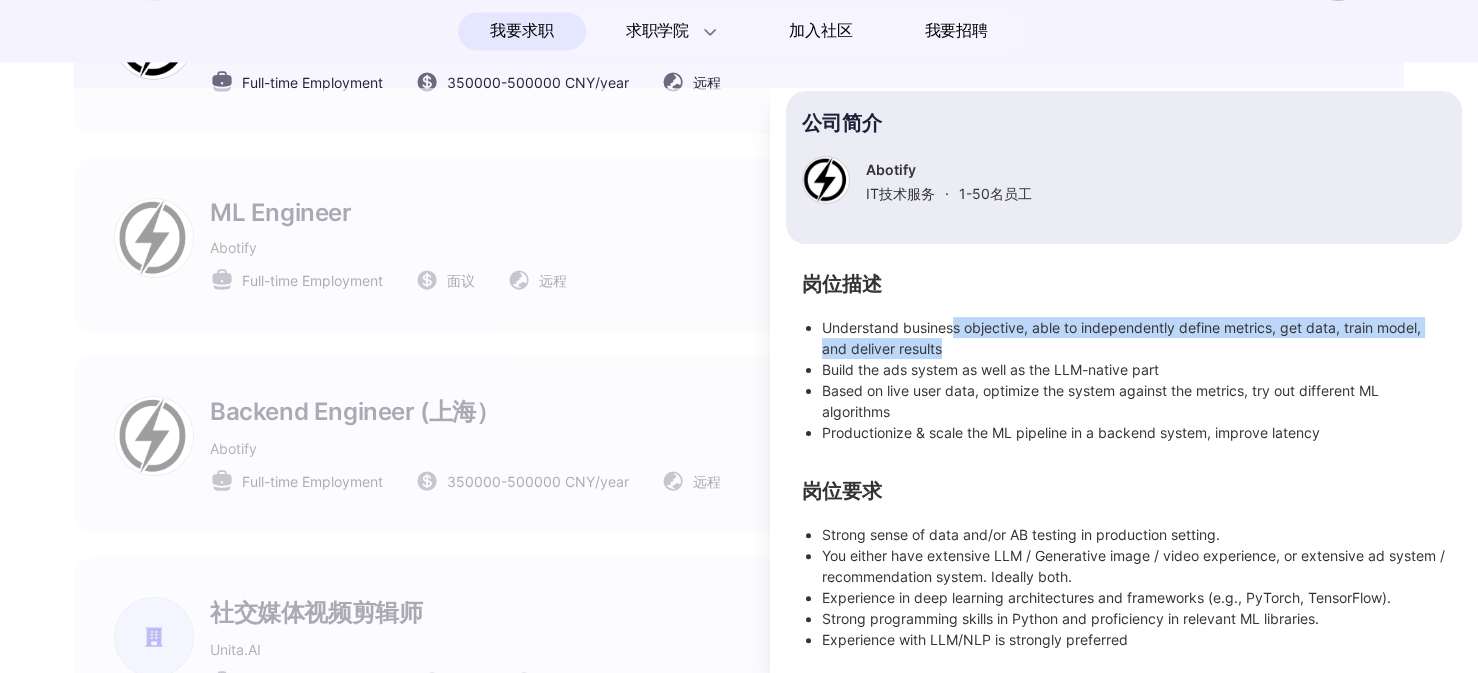 drag, startPoint x: 955, startPoint y: 328, endPoint x: 999, endPoint y: 338, distance: 45.122055 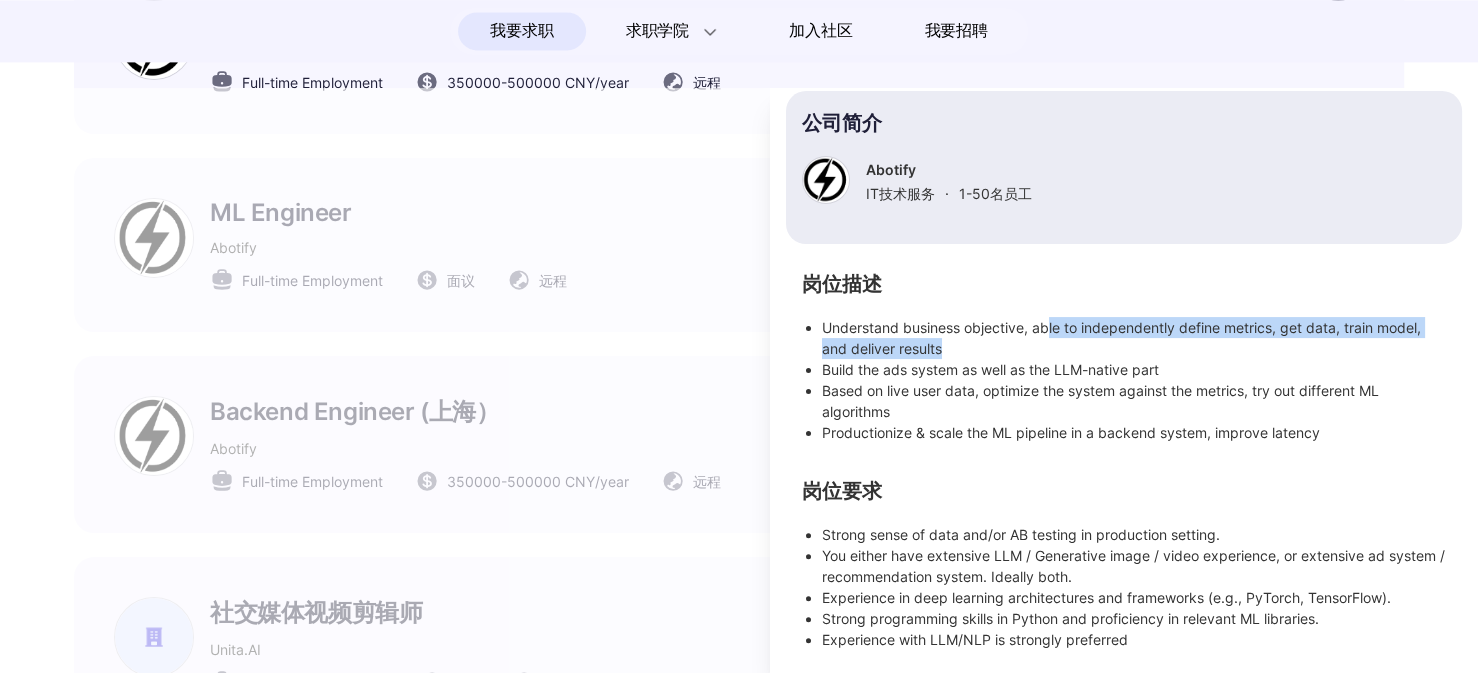 drag, startPoint x: 1117, startPoint y: 314, endPoint x: 1271, endPoint y: 345, distance: 157.08914 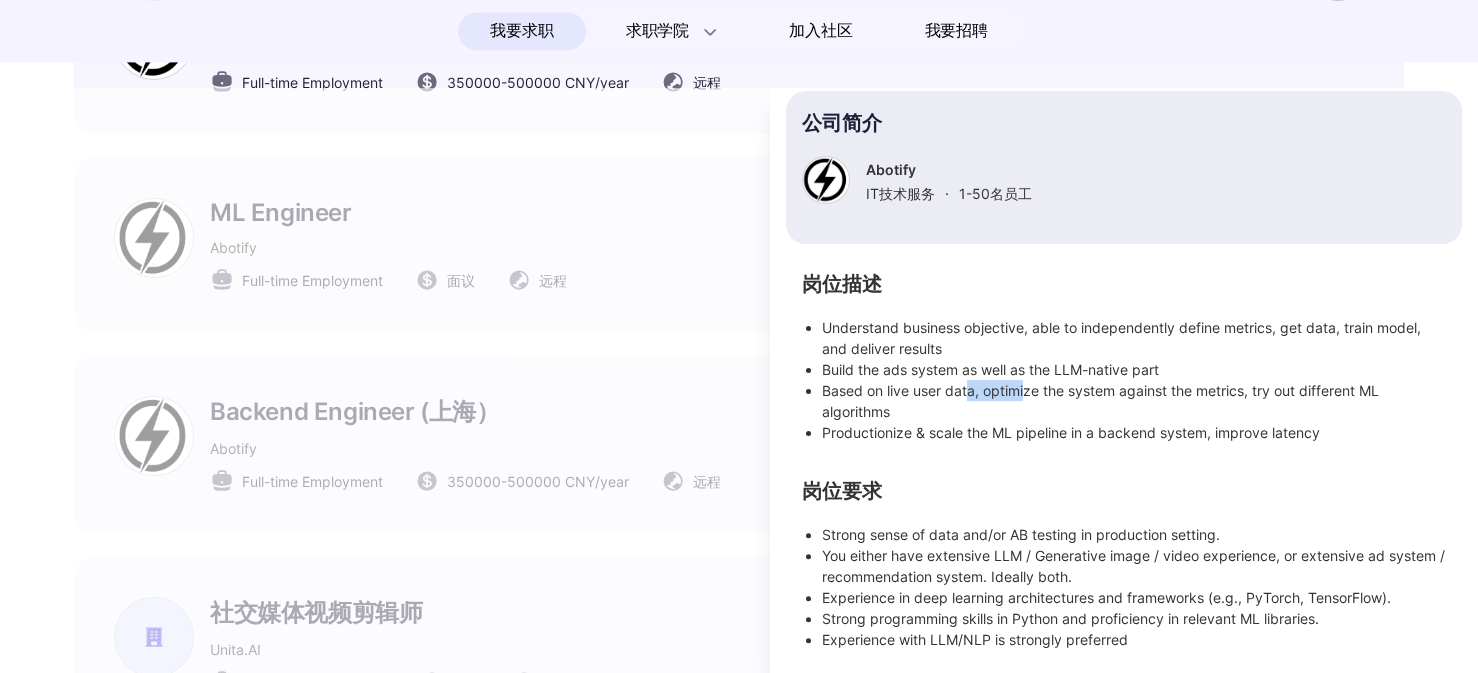 drag, startPoint x: 1000, startPoint y: 389, endPoint x: 1024, endPoint y: 393, distance: 24.33105 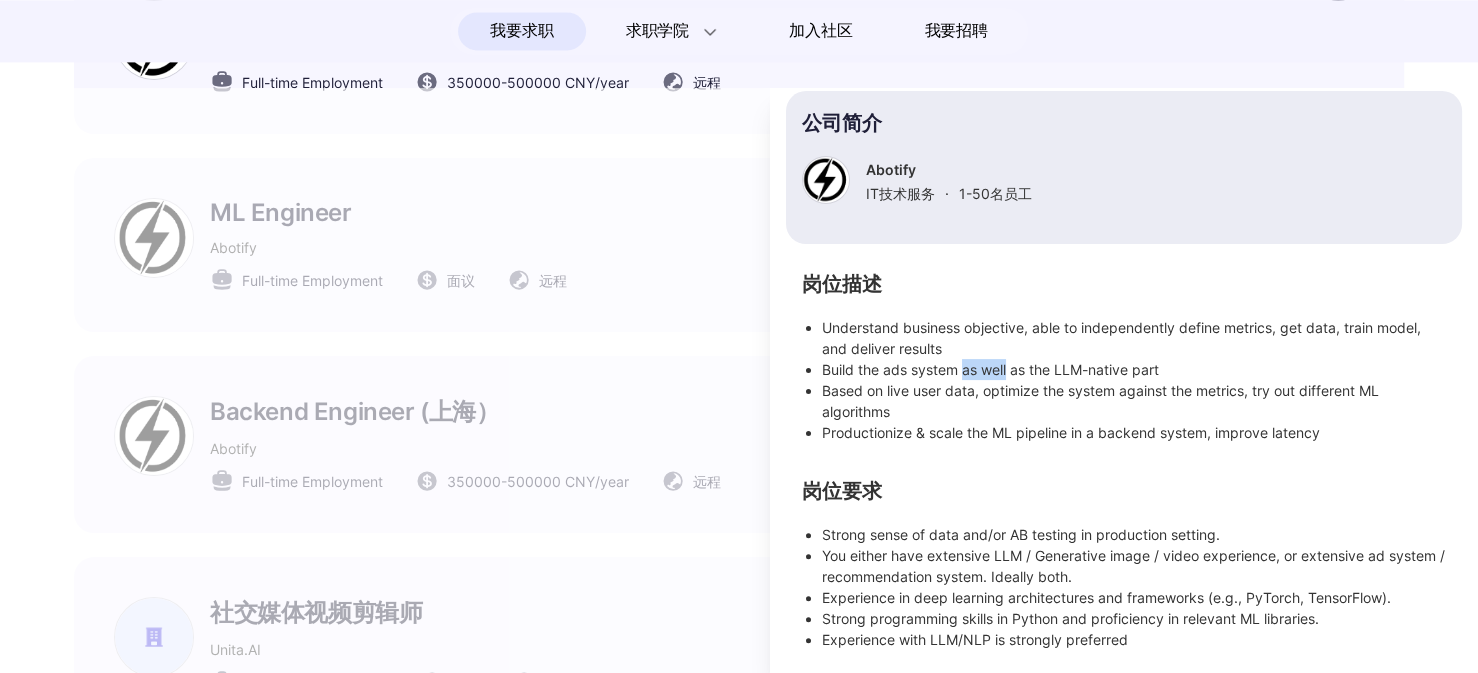 drag, startPoint x: 980, startPoint y: 370, endPoint x: 966, endPoint y: 369, distance: 14.035668 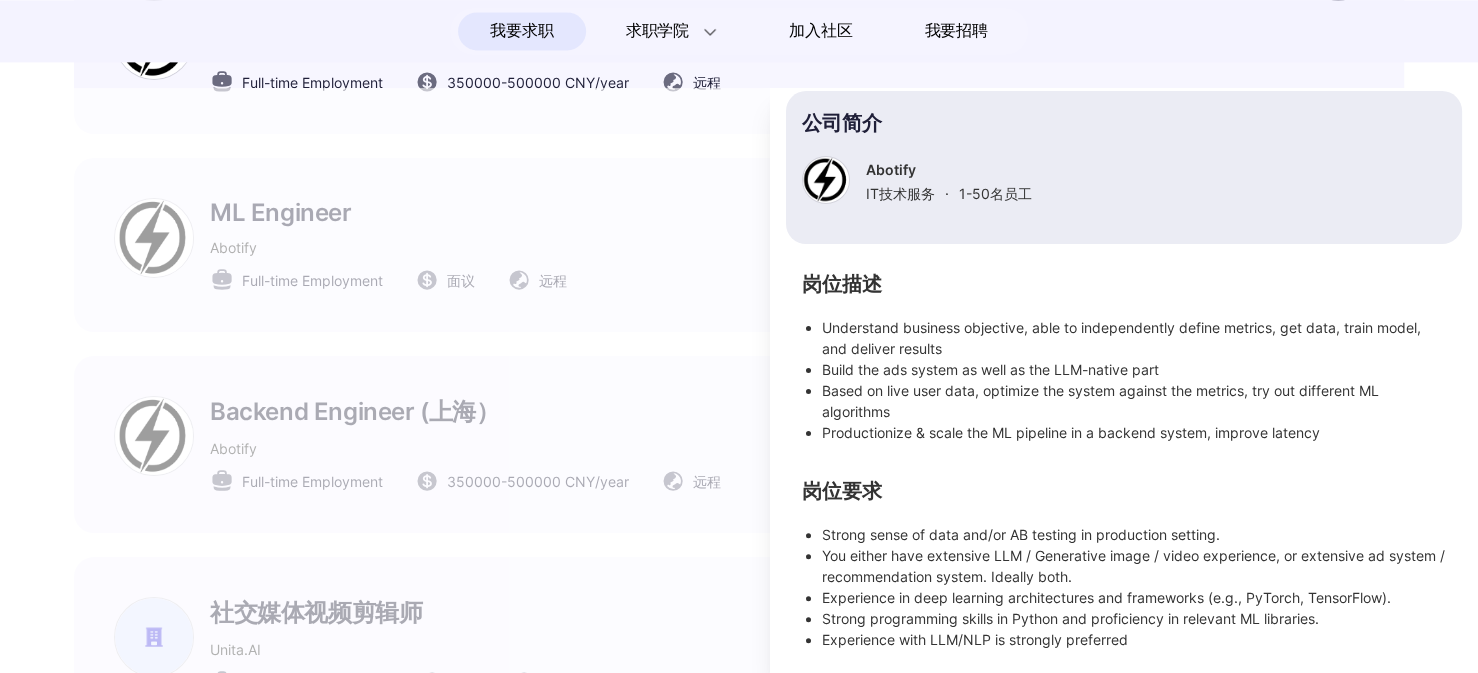 drag, startPoint x: 946, startPoint y: 383, endPoint x: 945, endPoint y: 398, distance: 15.033297 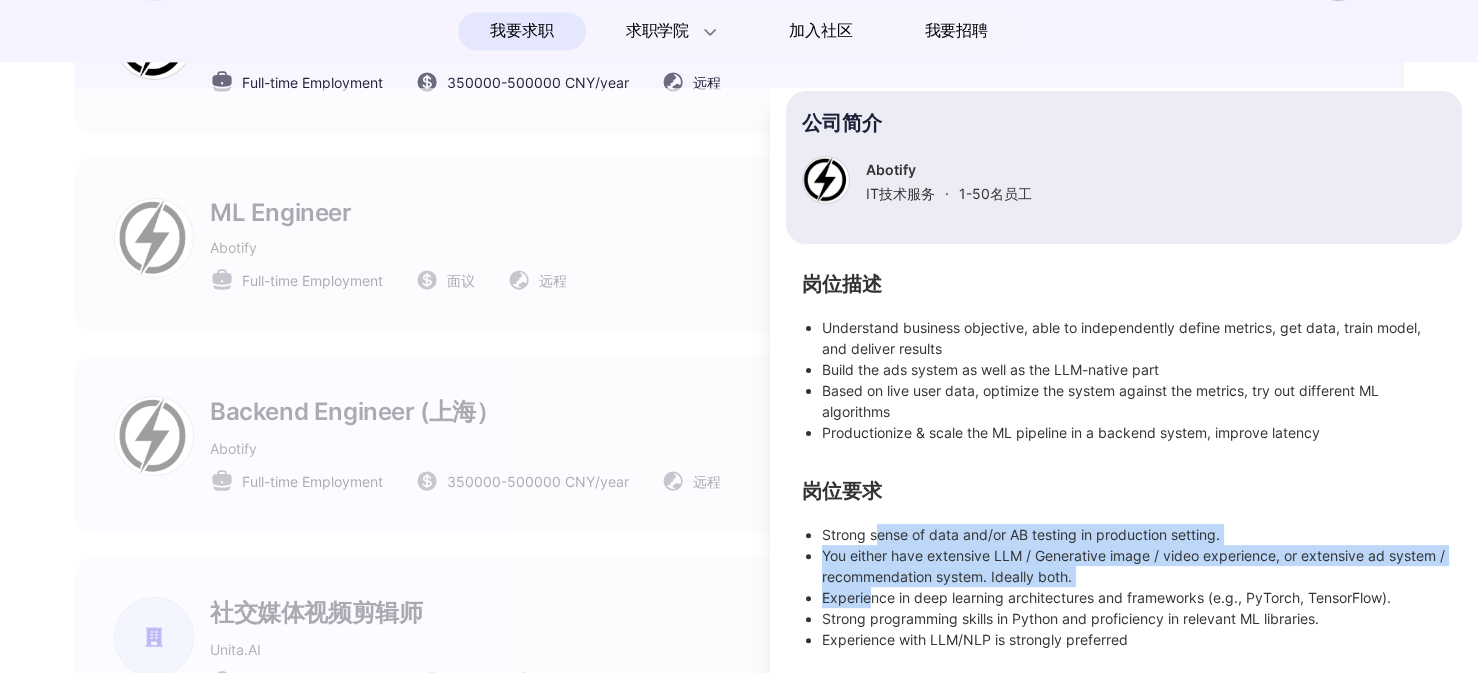 drag, startPoint x: 880, startPoint y: 565, endPoint x: 870, endPoint y: 602, distance: 38.327538 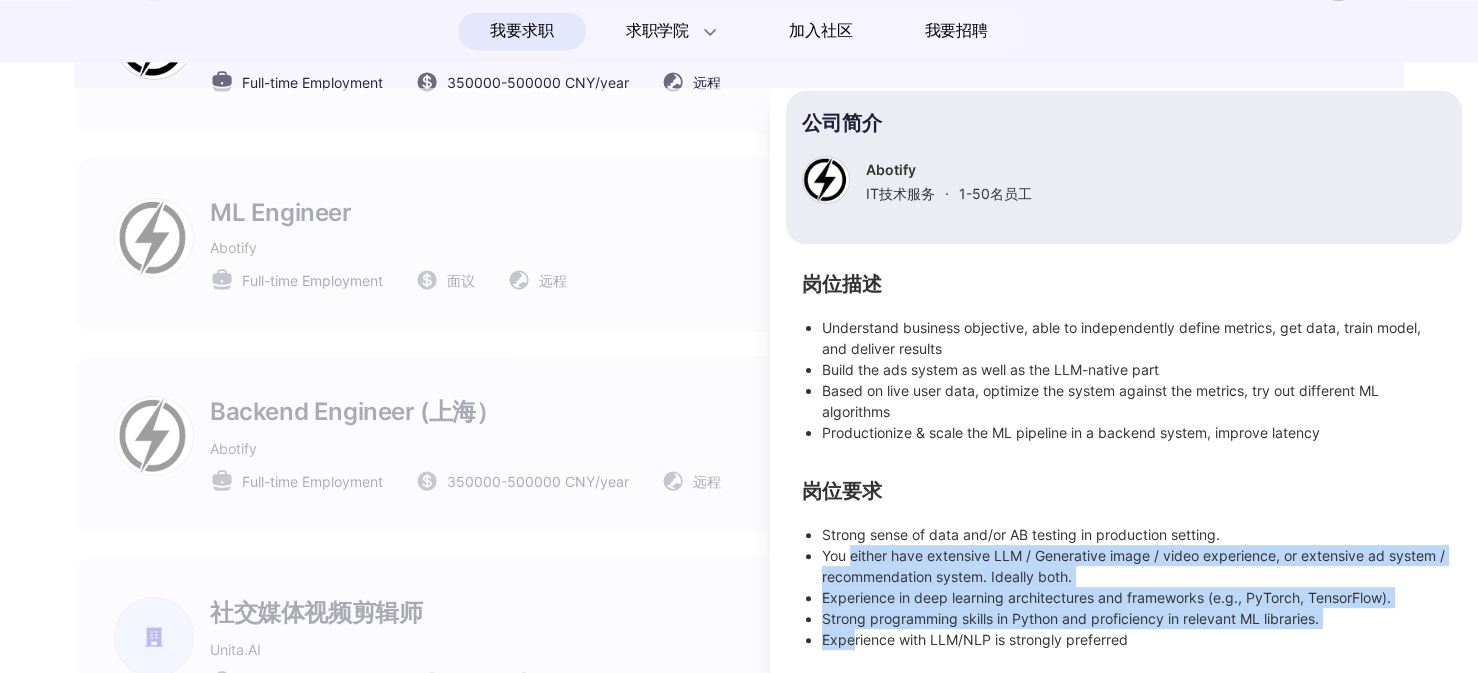 drag, startPoint x: 853, startPoint y: 558, endPoint x: 855, endPoint y: 644, distance: 86.023254 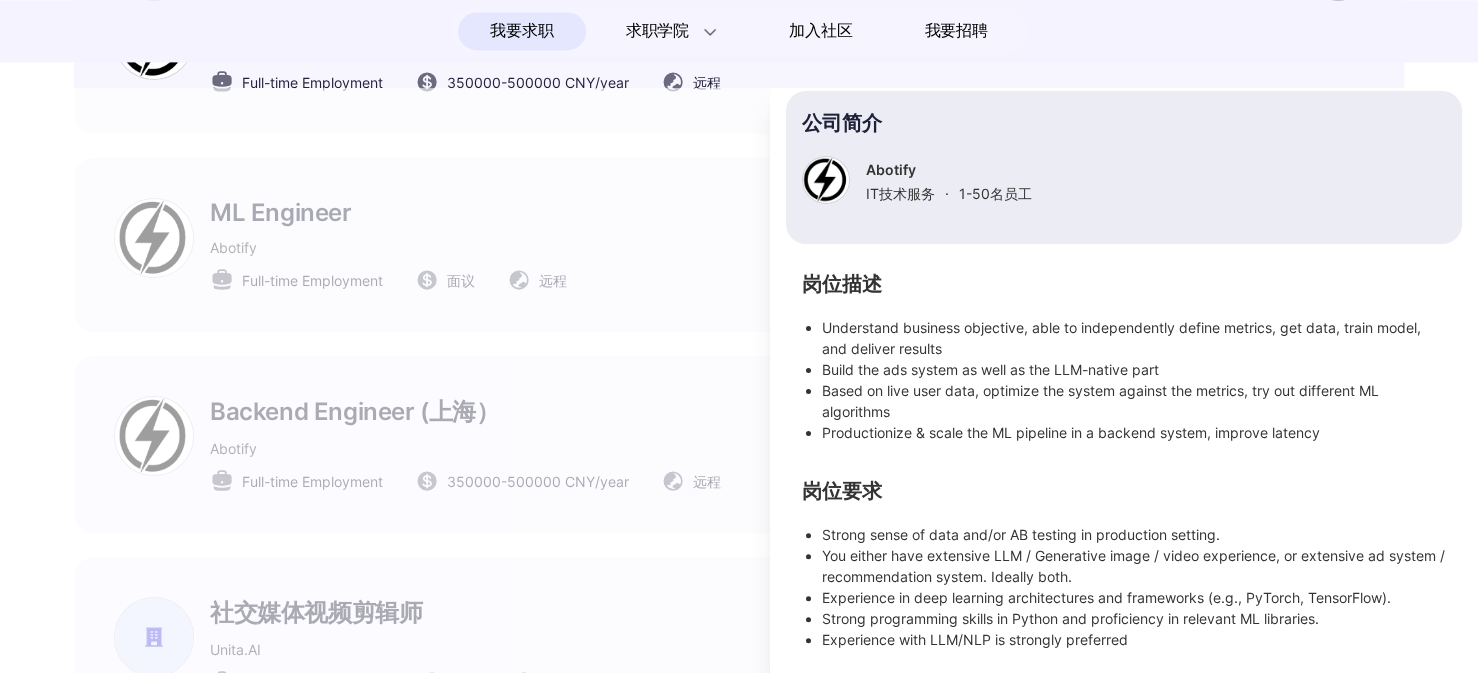 click at bounding box center [739, 380] 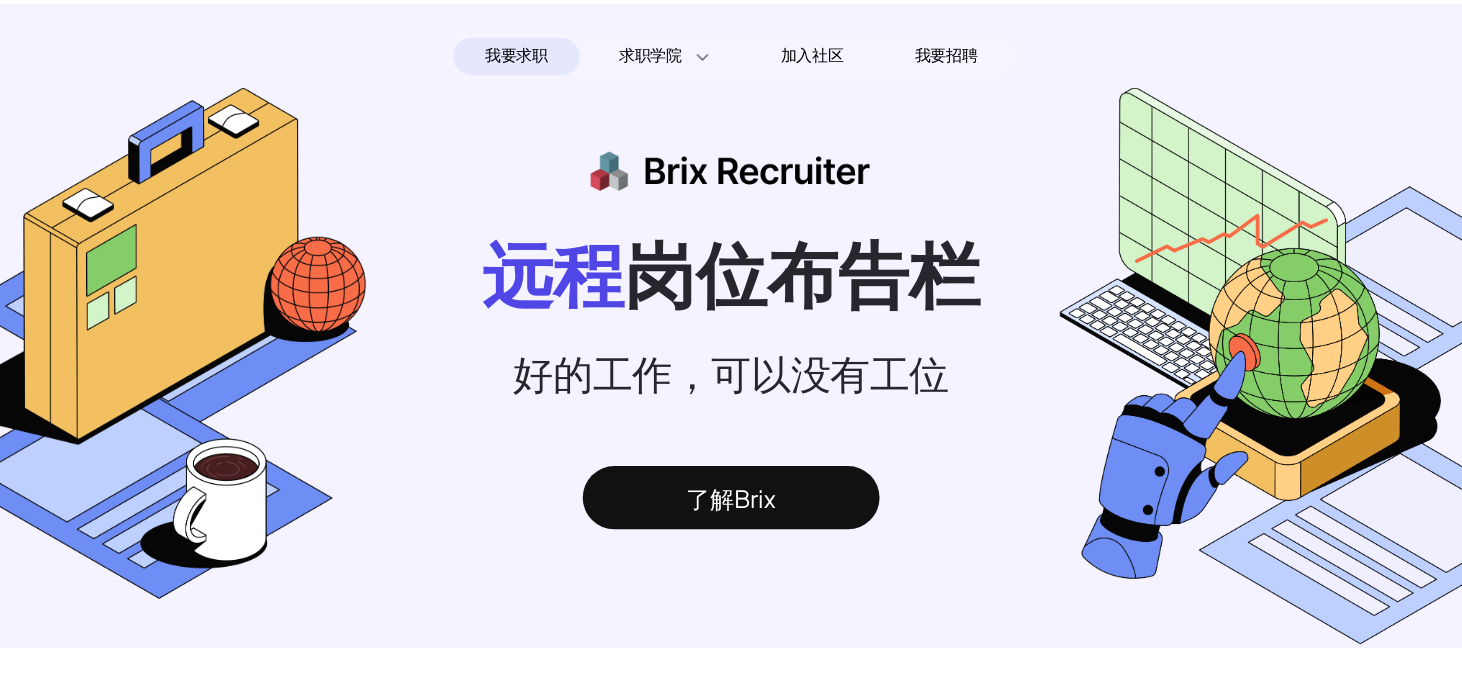 scroll, scrollTop: 3785, scrollLeft: 0, axis: vertical 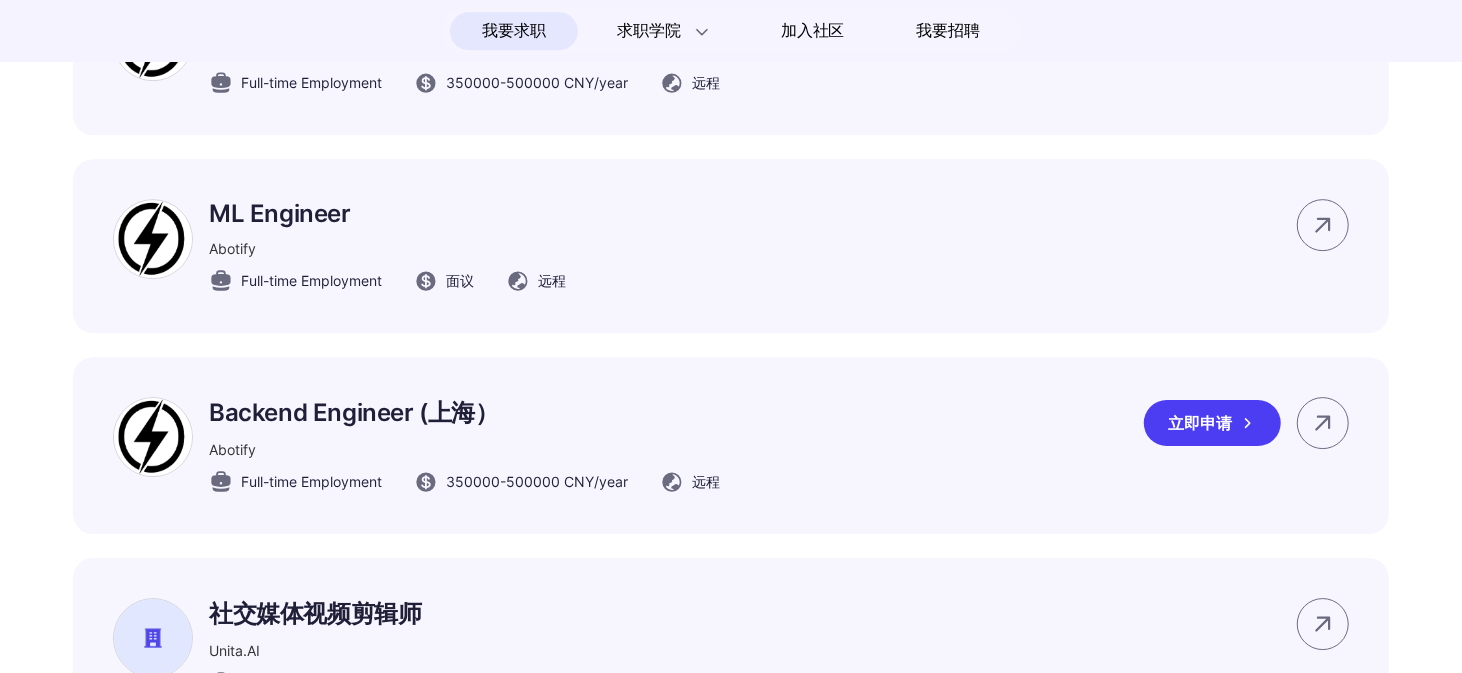 click on "Backend Engineer (上海）" at bounding box center [464, 413] 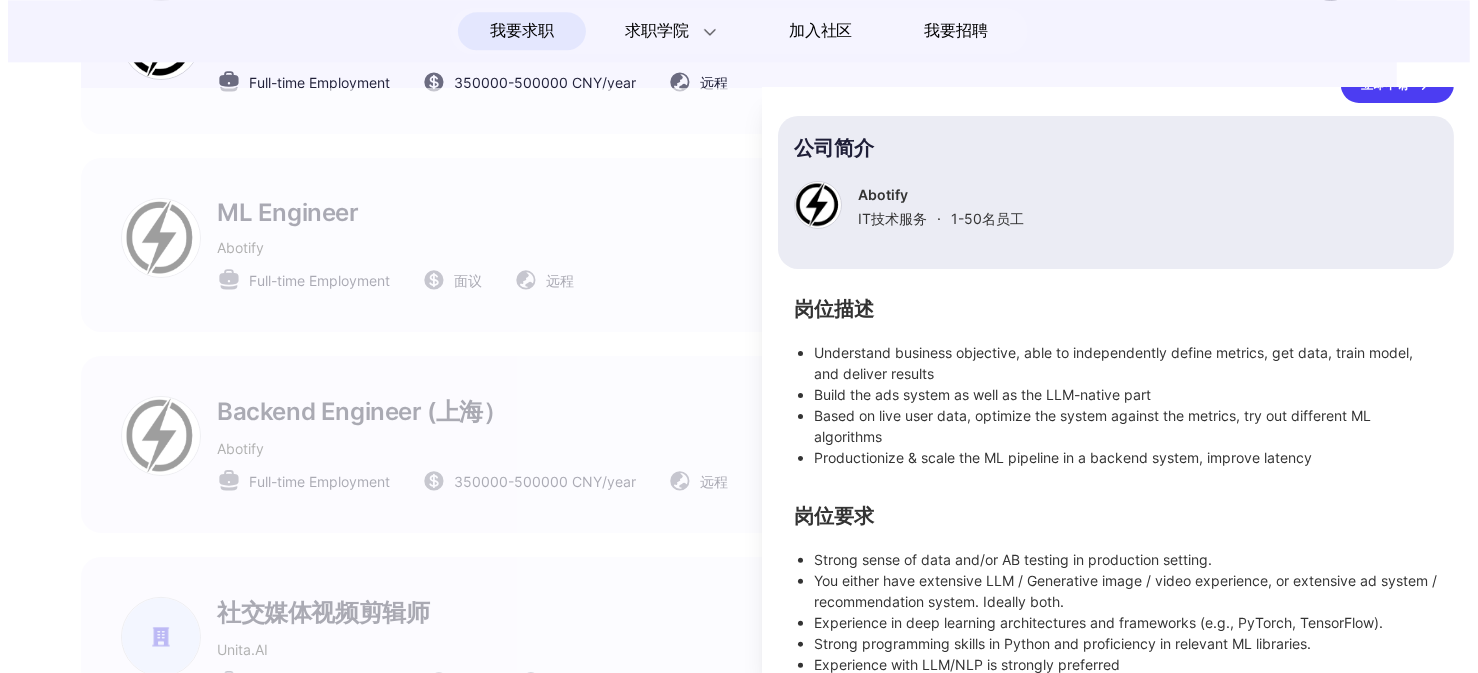 scroll, scrollTop: 0, scrollLeft: 0, axis: both 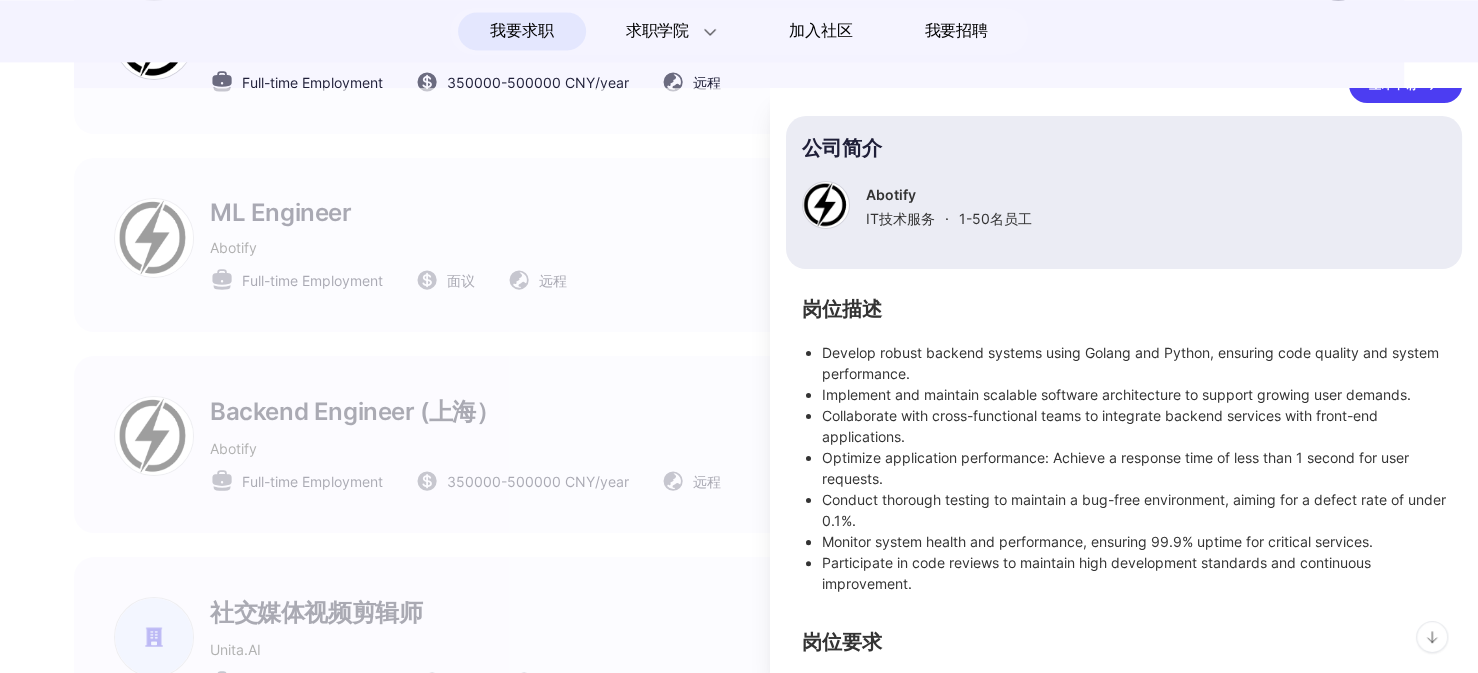 click at bounding box center (739, 380) 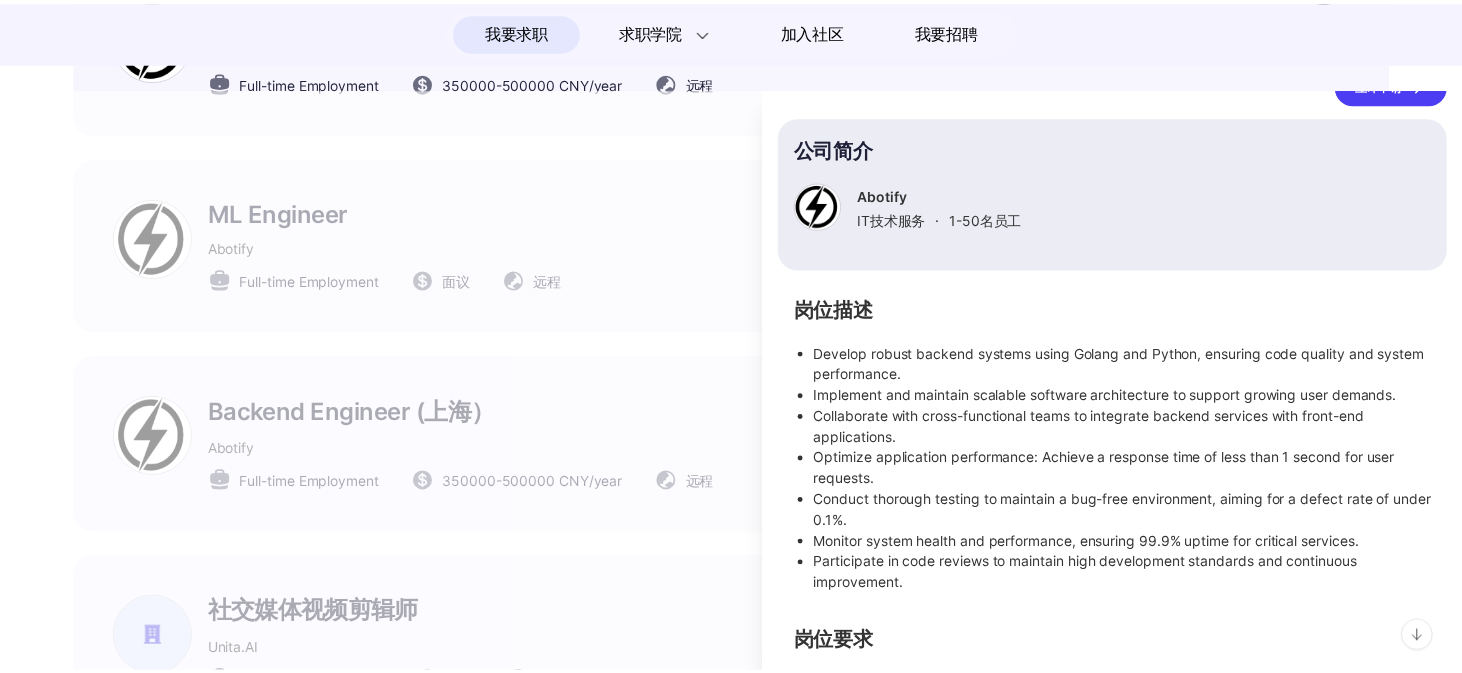 scroll, scrollTop: 3785, scrollLeft: 0, axis: vertical 